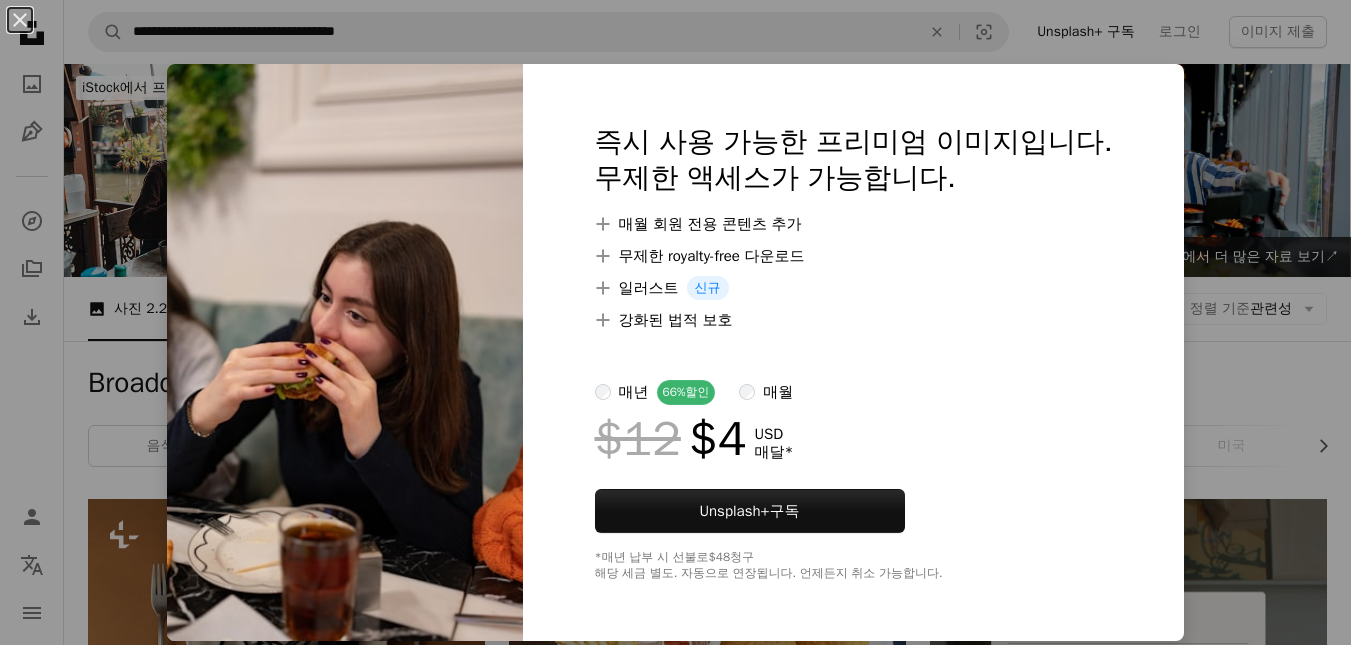 scroll, scrollTop: 1600, scrollLeft: 0, axis: vertical 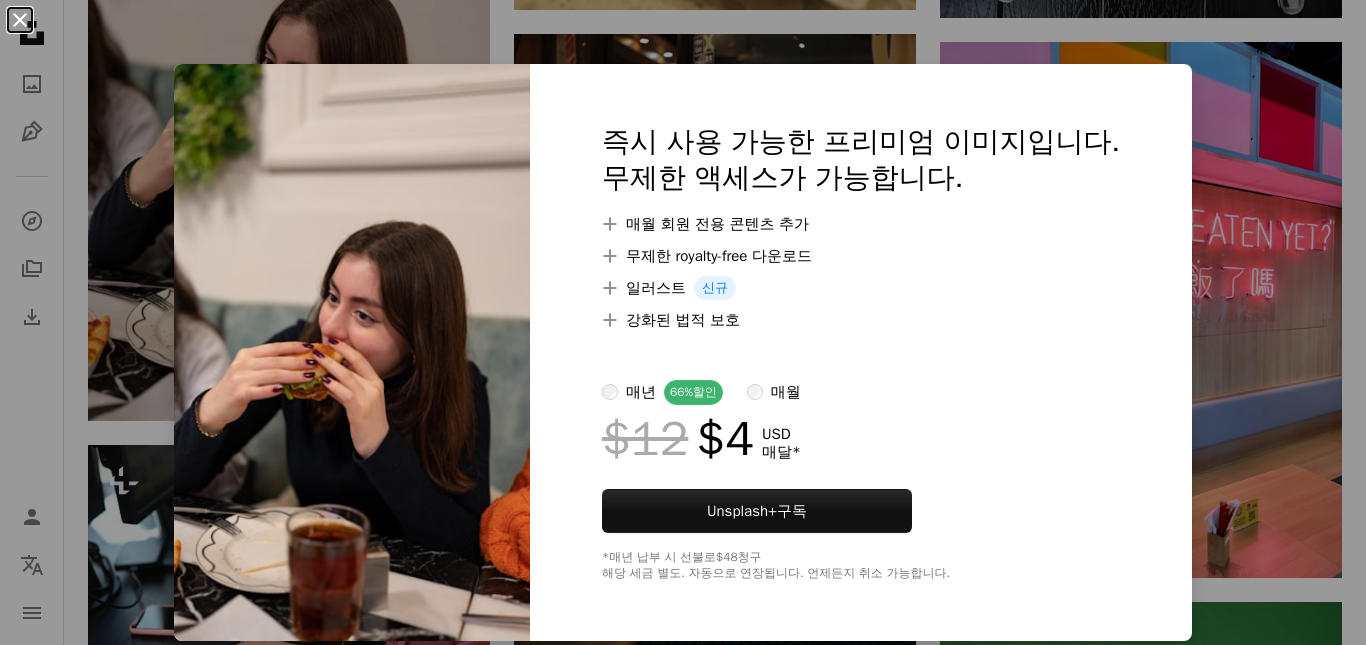 click on "An X shape" at bounding box center (20, 20) 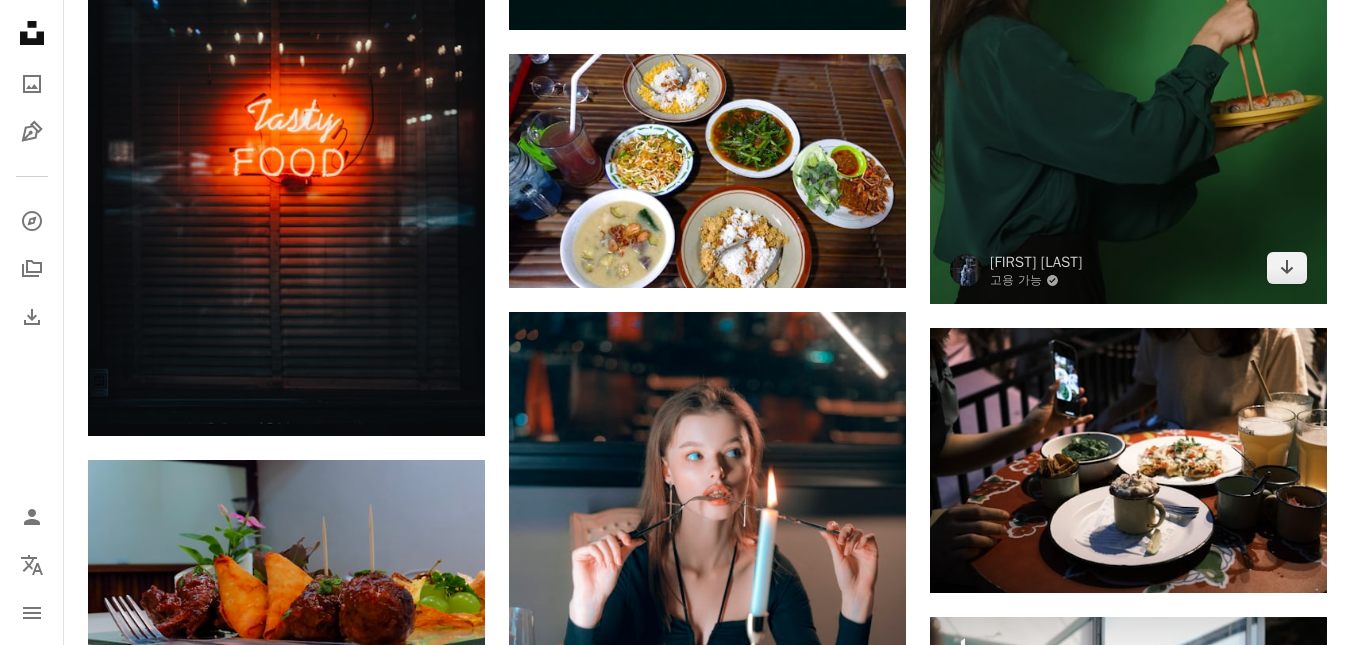 scroll, scrollTop: 2500, scrollLeft: 0, axis: vertical 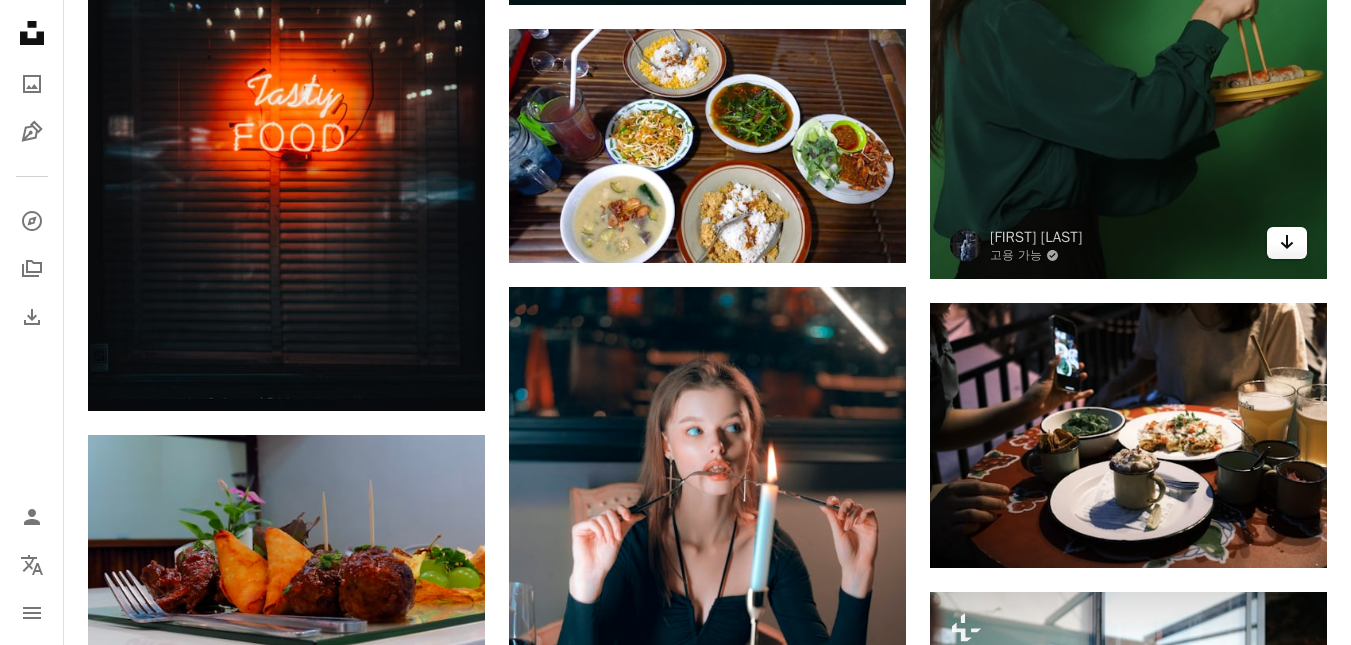 click 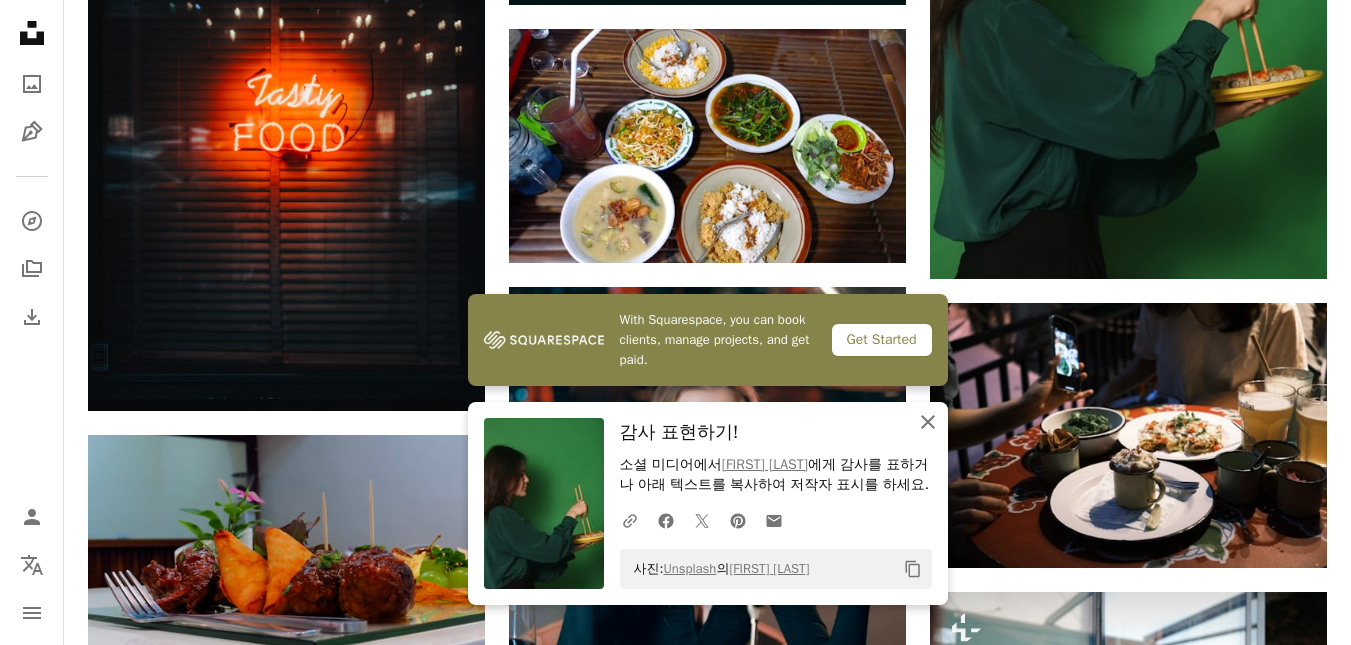click on "An X shape" 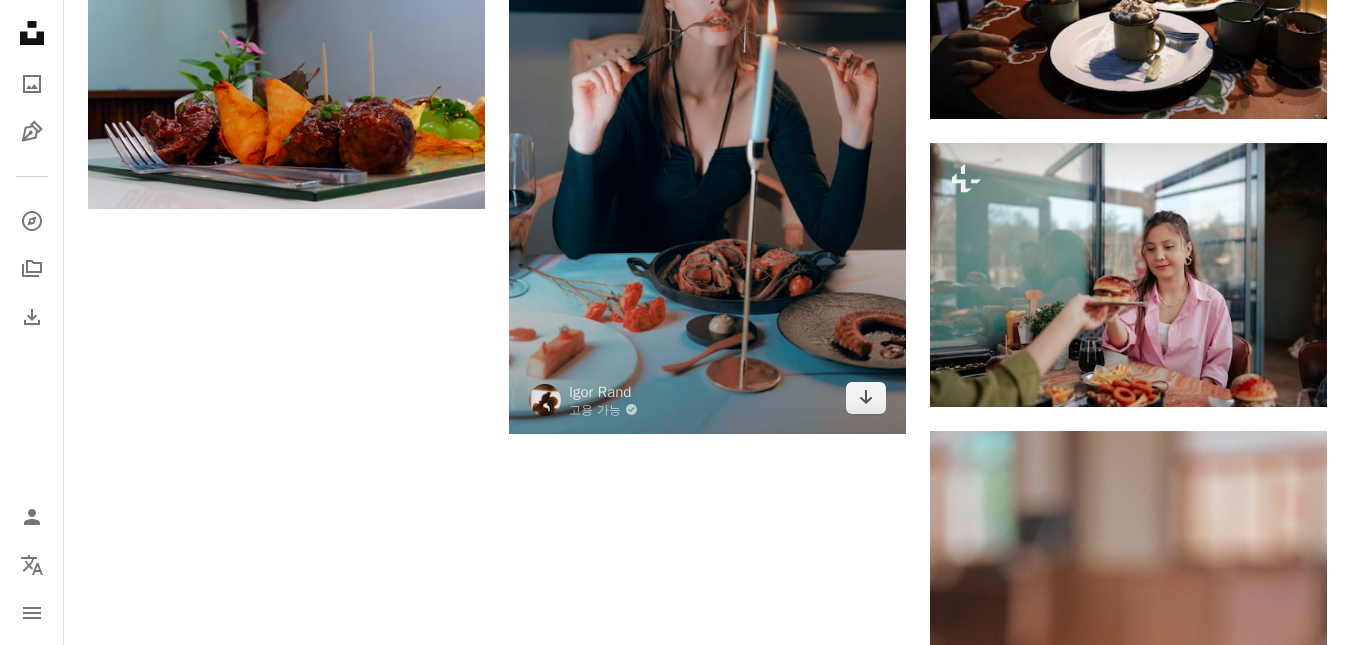 scroll, scrollTop: 3000, scrollLeft: 0, axis: vertical 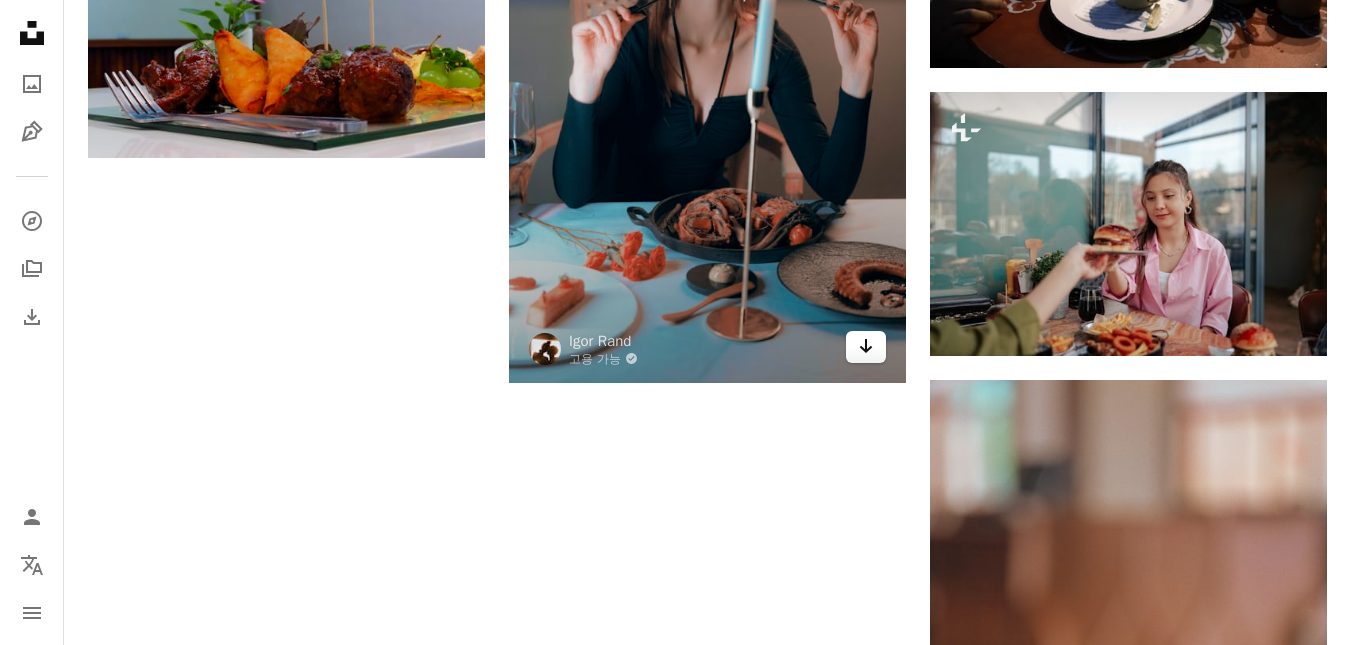 click on "Arrow pointing down" at bounding box center [866, 347] 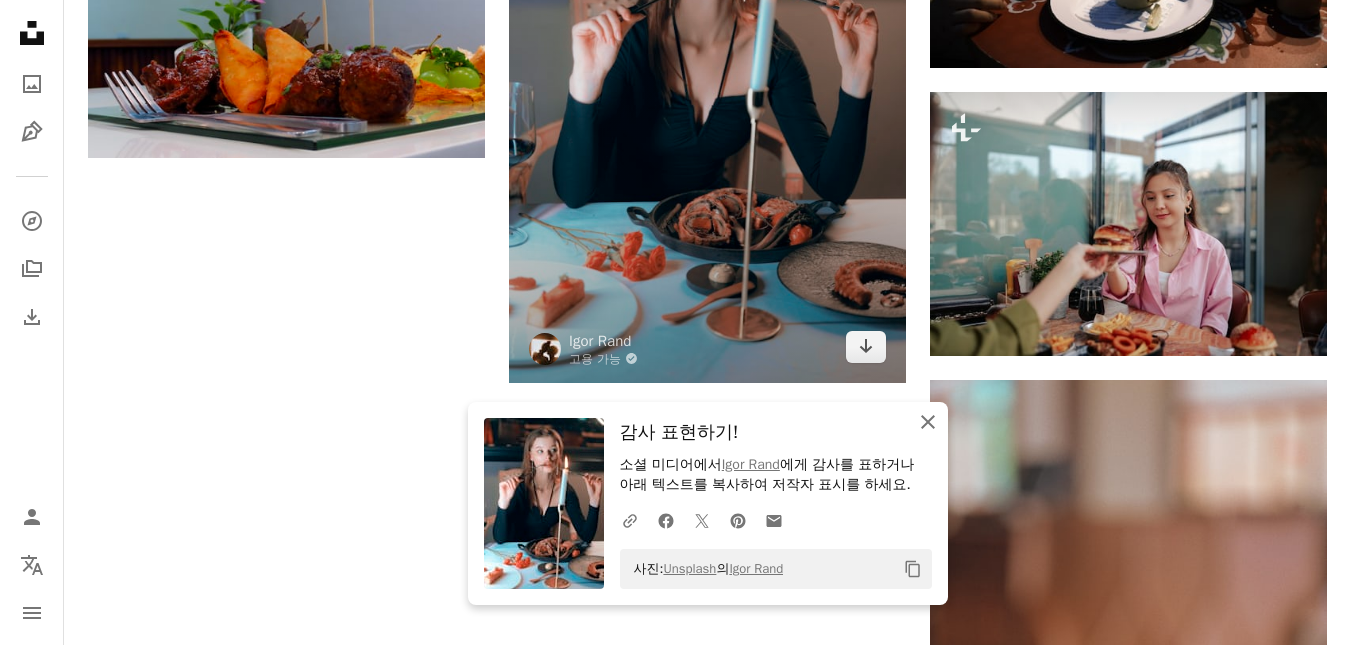 drag, startPoint x: 934, startPoint y: 420, endPoint x: 840, endPoint y: 365, distance: 108.90822 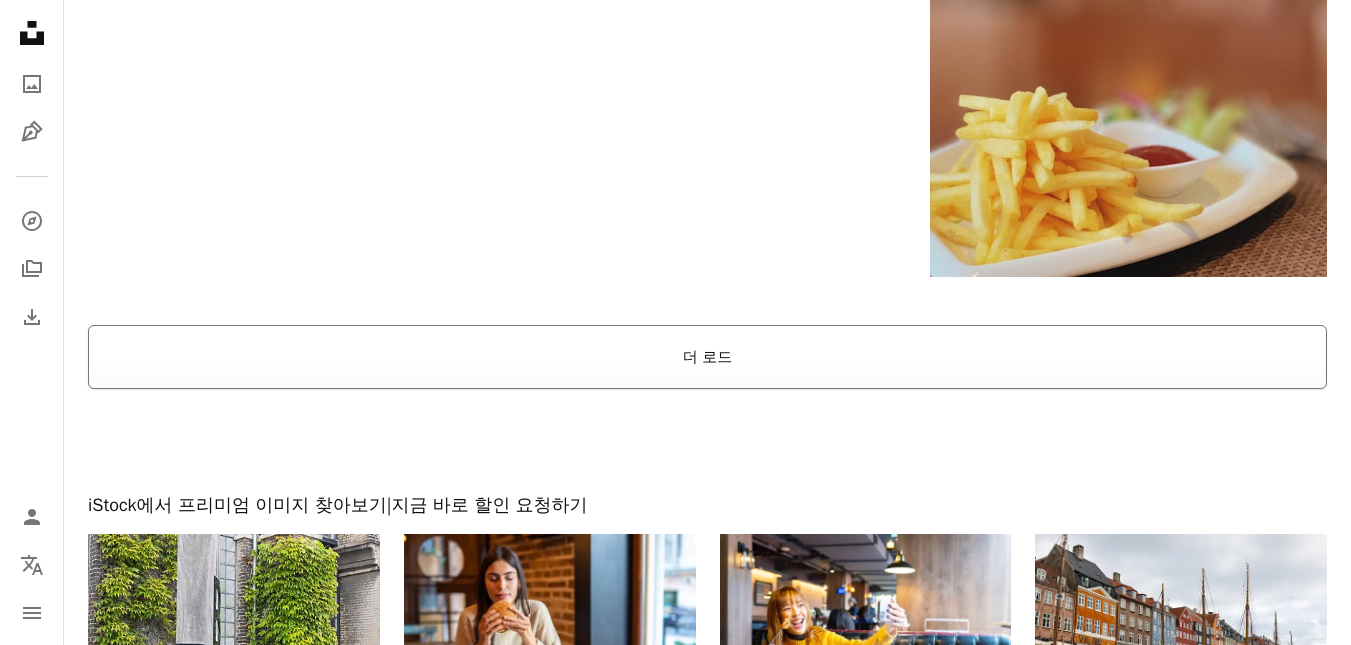 scroll, scrollTop: 3700, scrollLeft: 0, axis: vertical 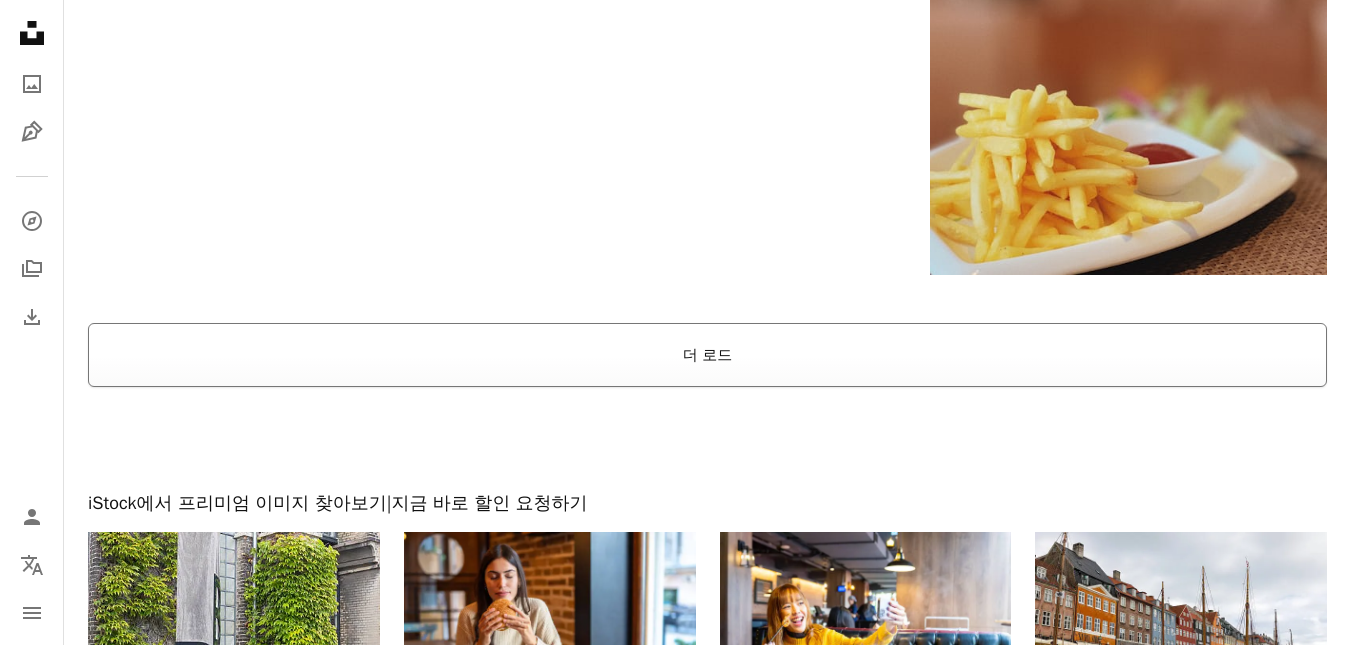 click on "더 로드" at bounding box center [707, 355] 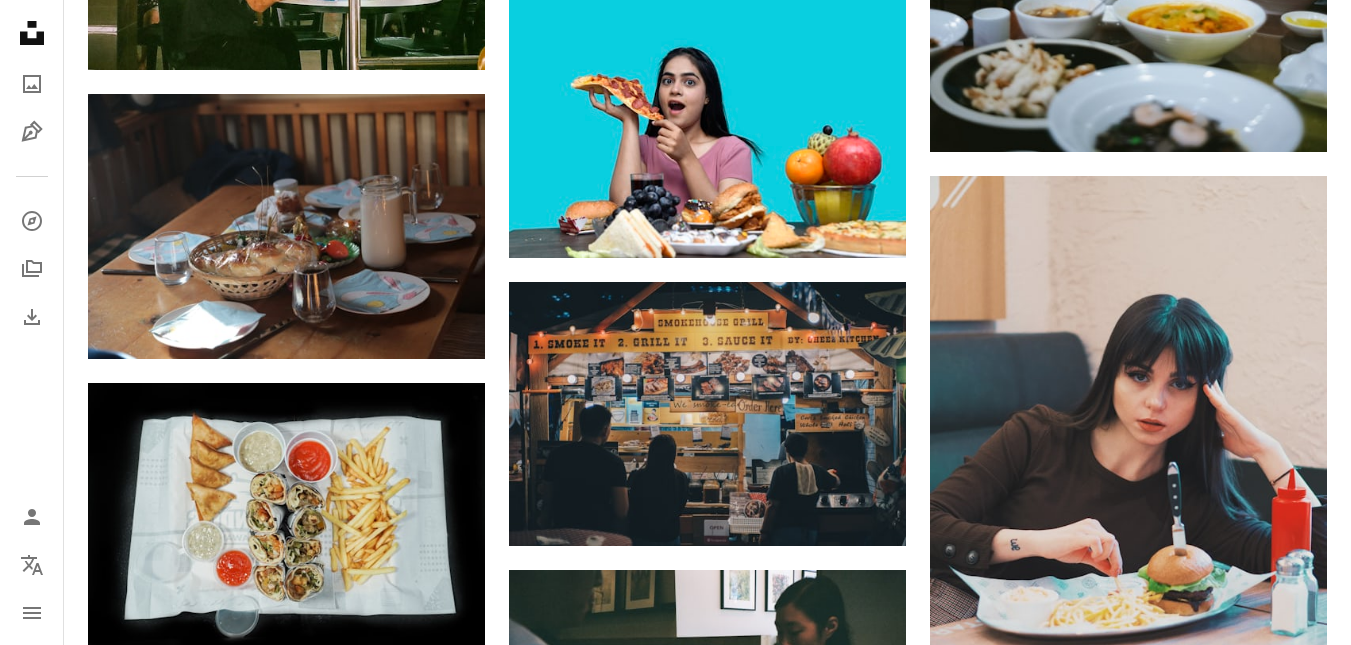 scroll, scrollTop: 9200, scrollLeft: 0, axis: vertical 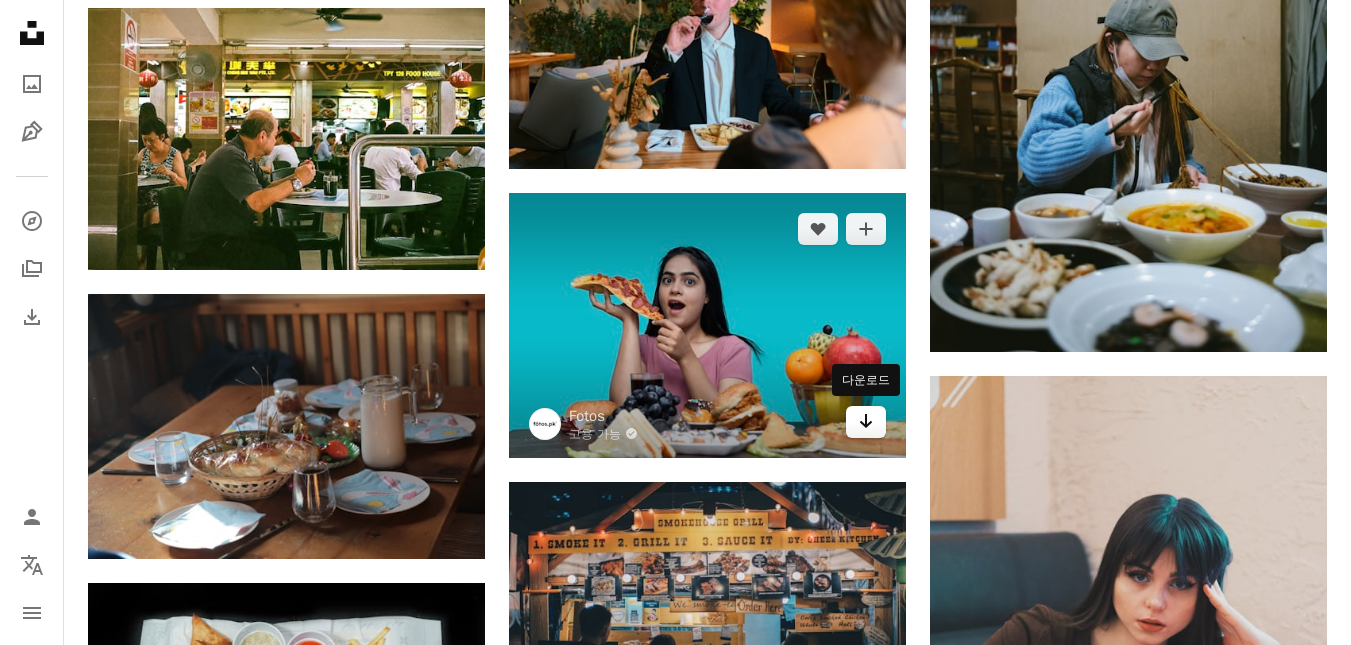 click 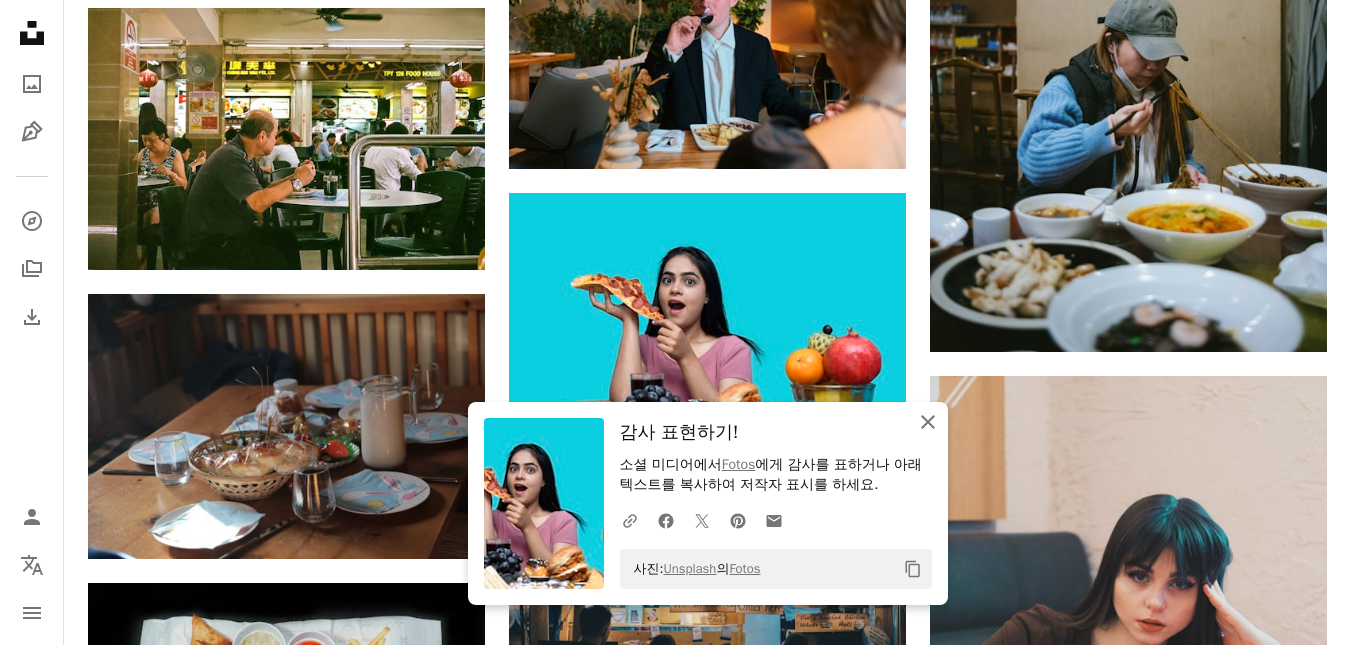 click on "An X shape" 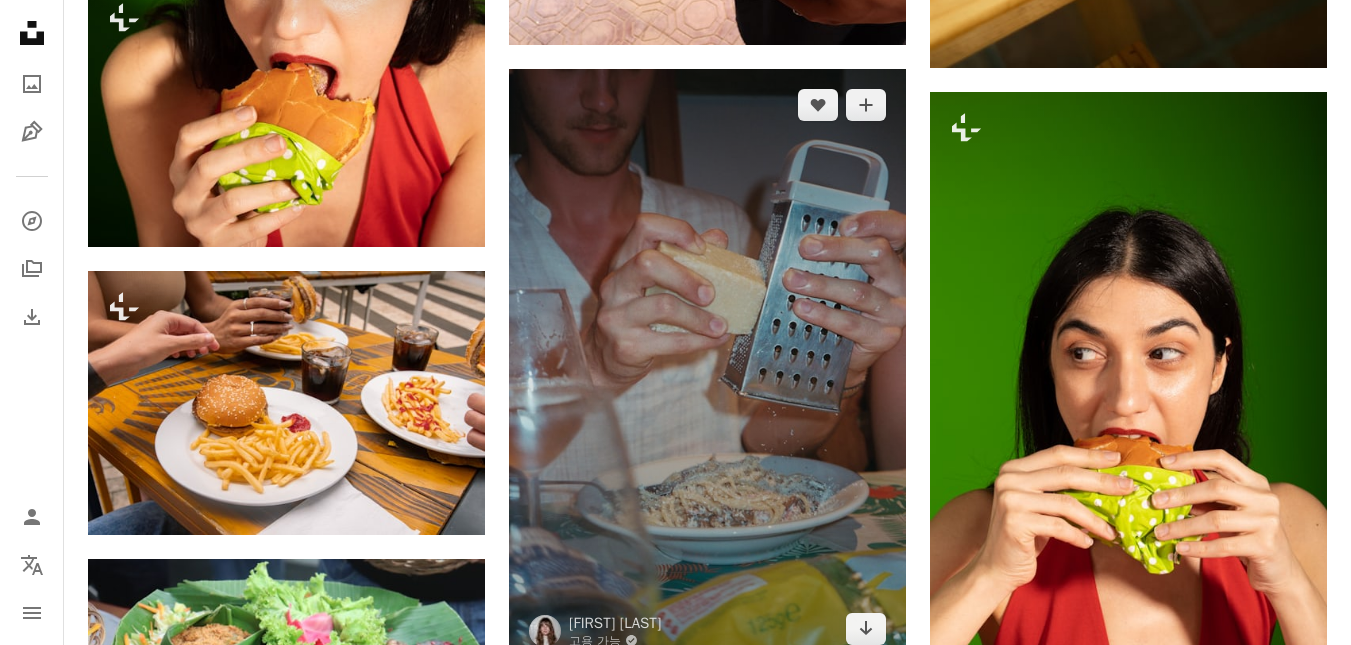 scroll, scrollTop: 12100, scrollLeft: 0, axis: vertical 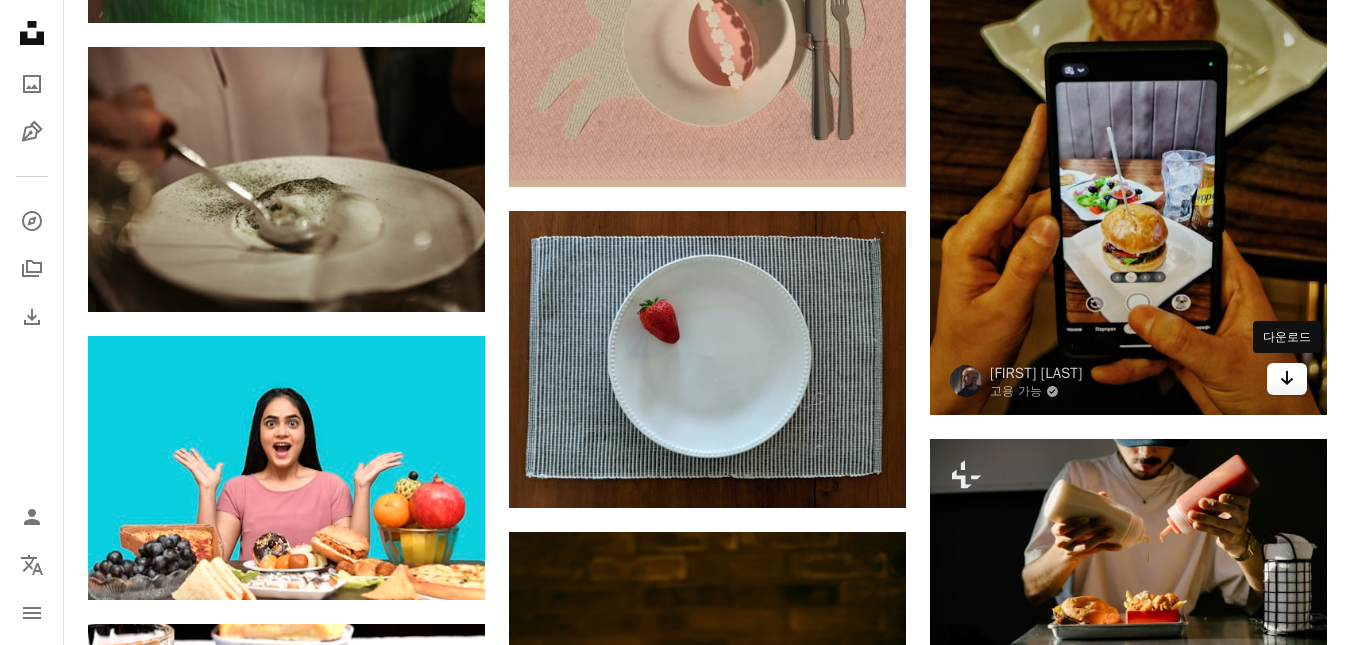 click on "Arrow pointing down" 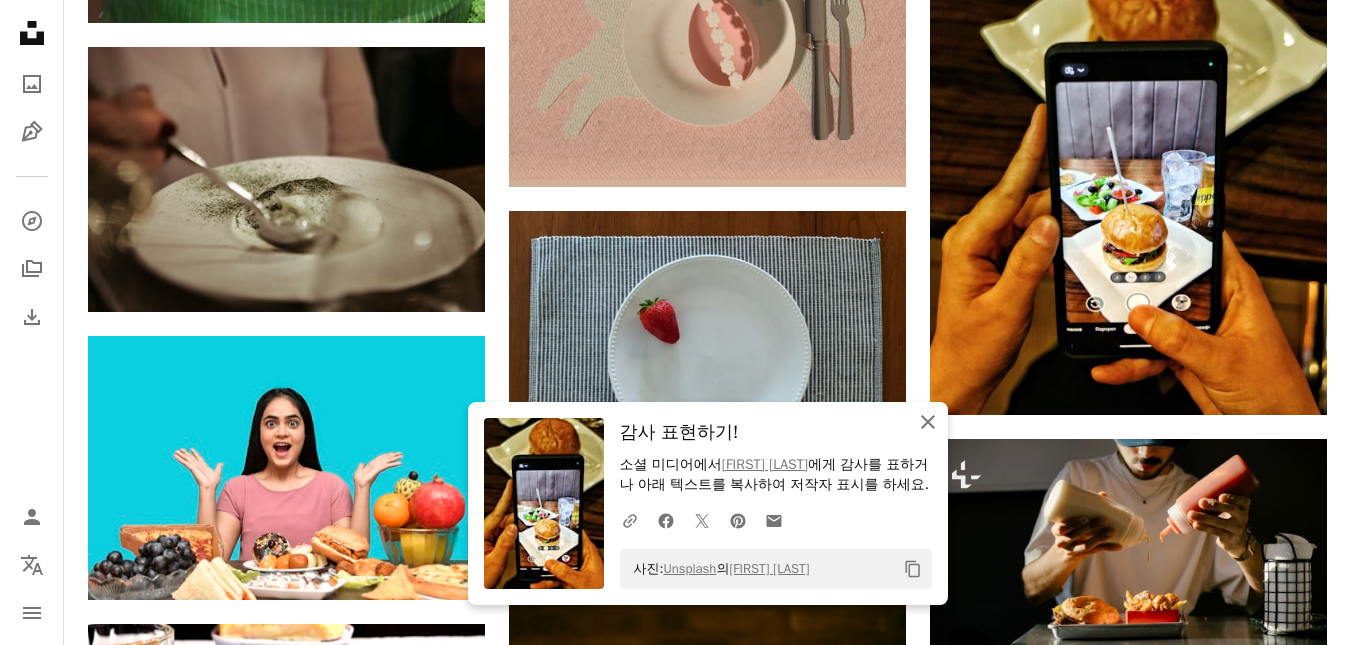 click 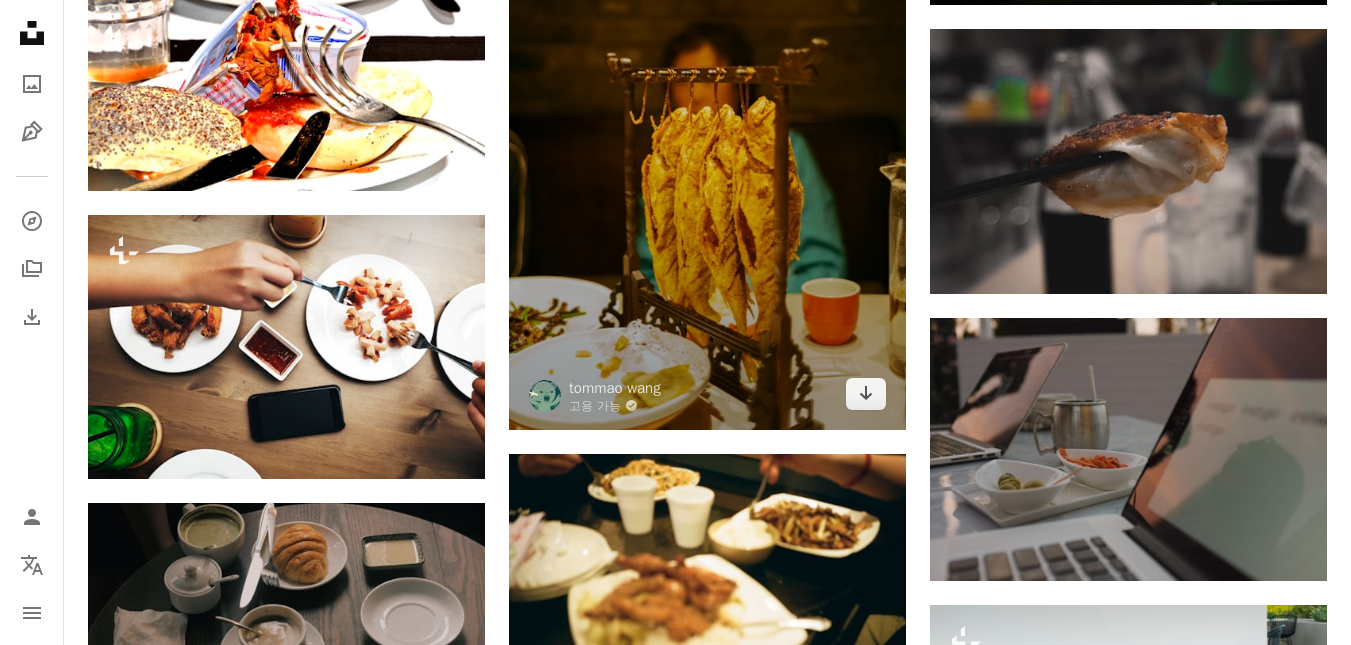scroll, scrollTop: 12800, scrollLeft: 0, axis: vertical 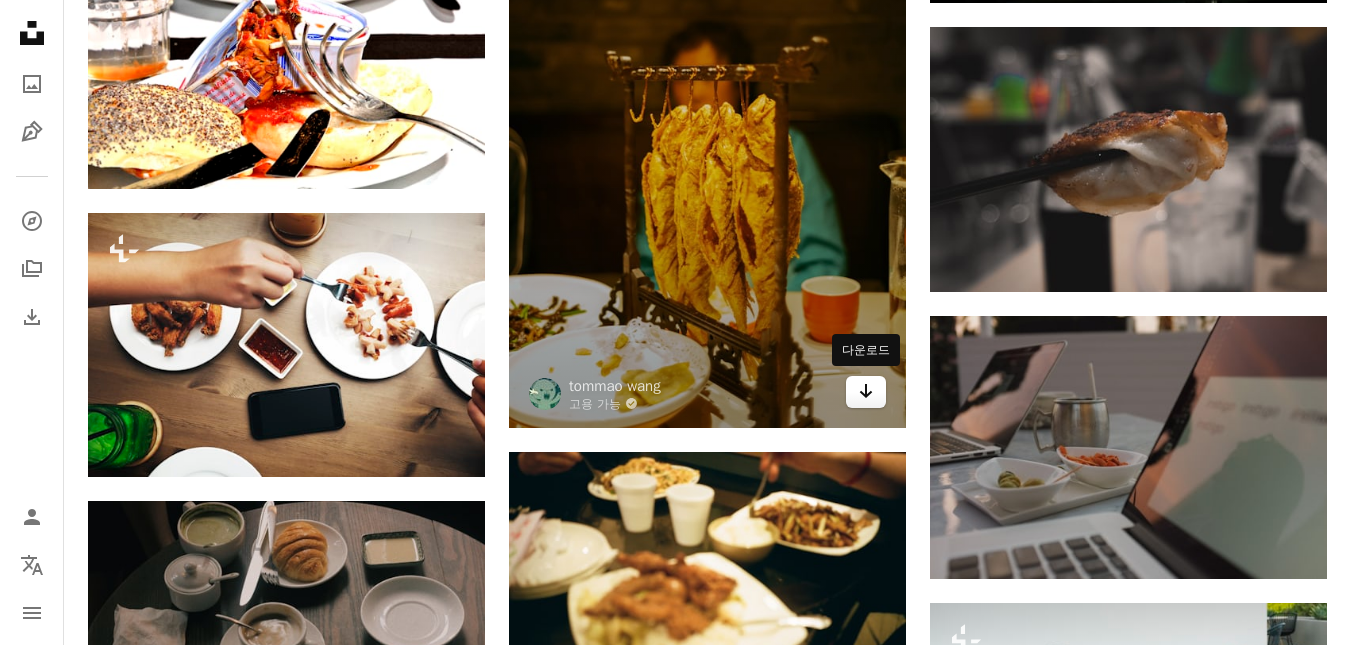 click on "Arrow pointing down" 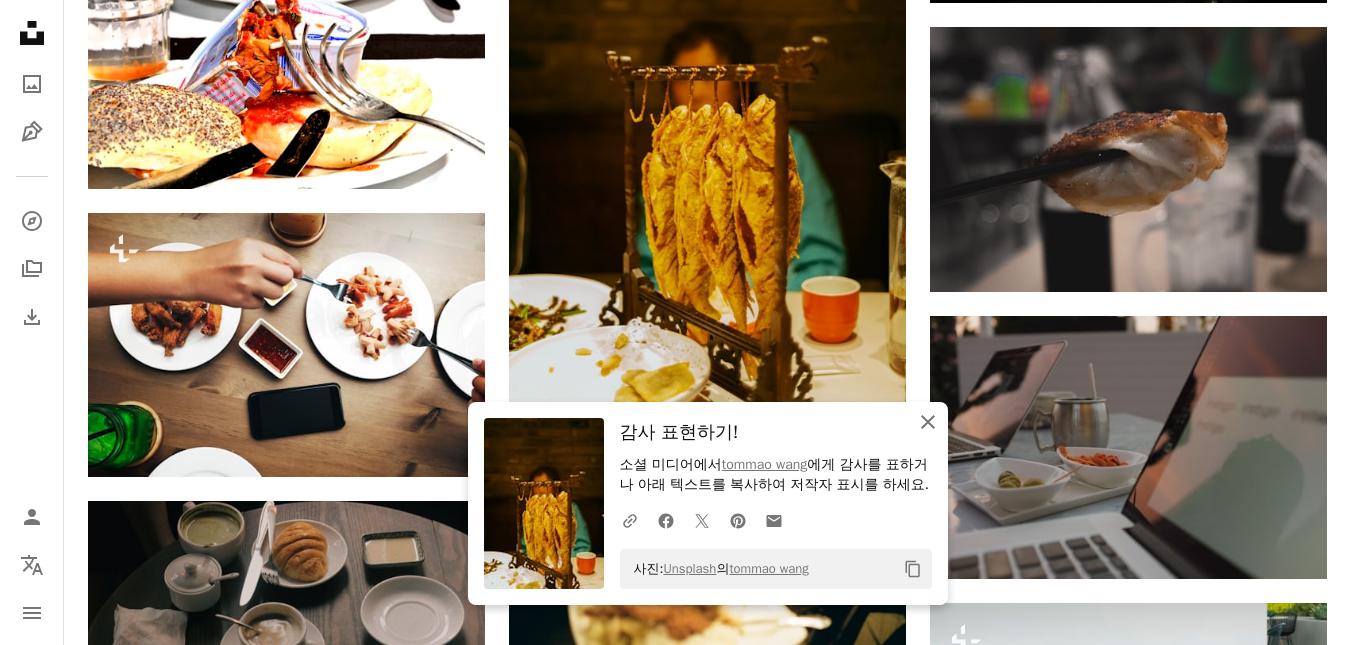 click 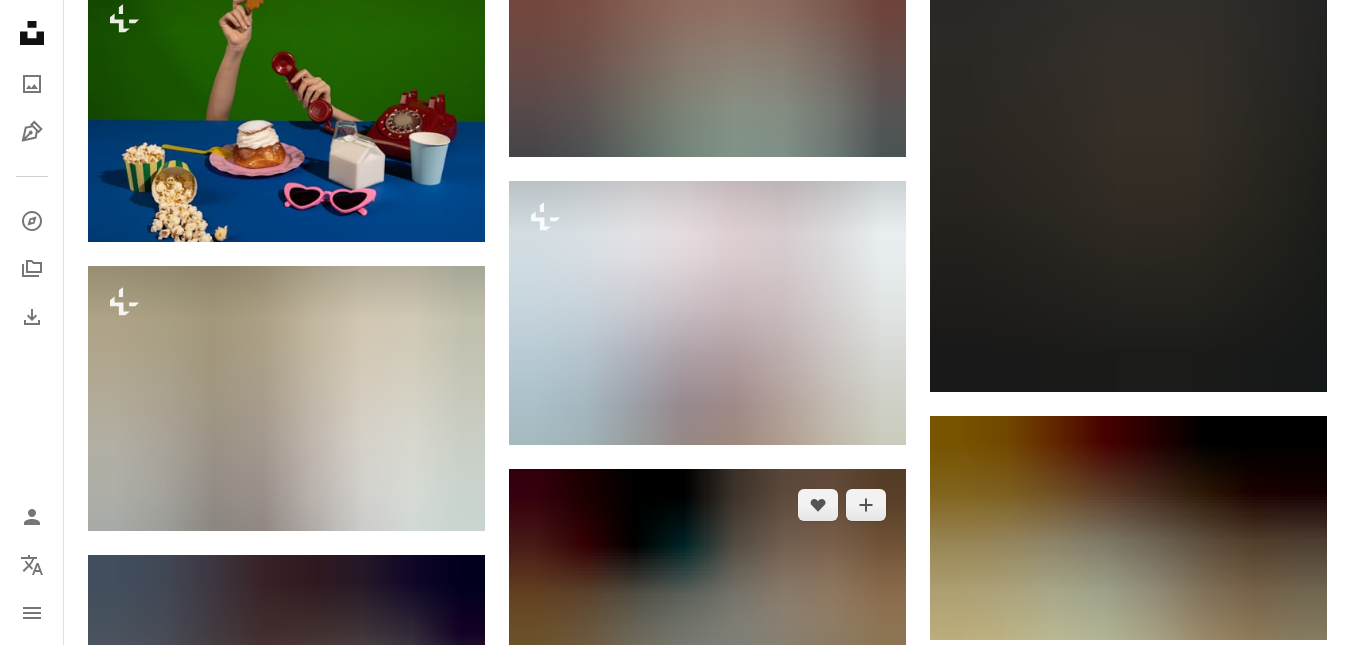 scroll, scrollTop: 14400, scrollLeft: 0, axis: vertical 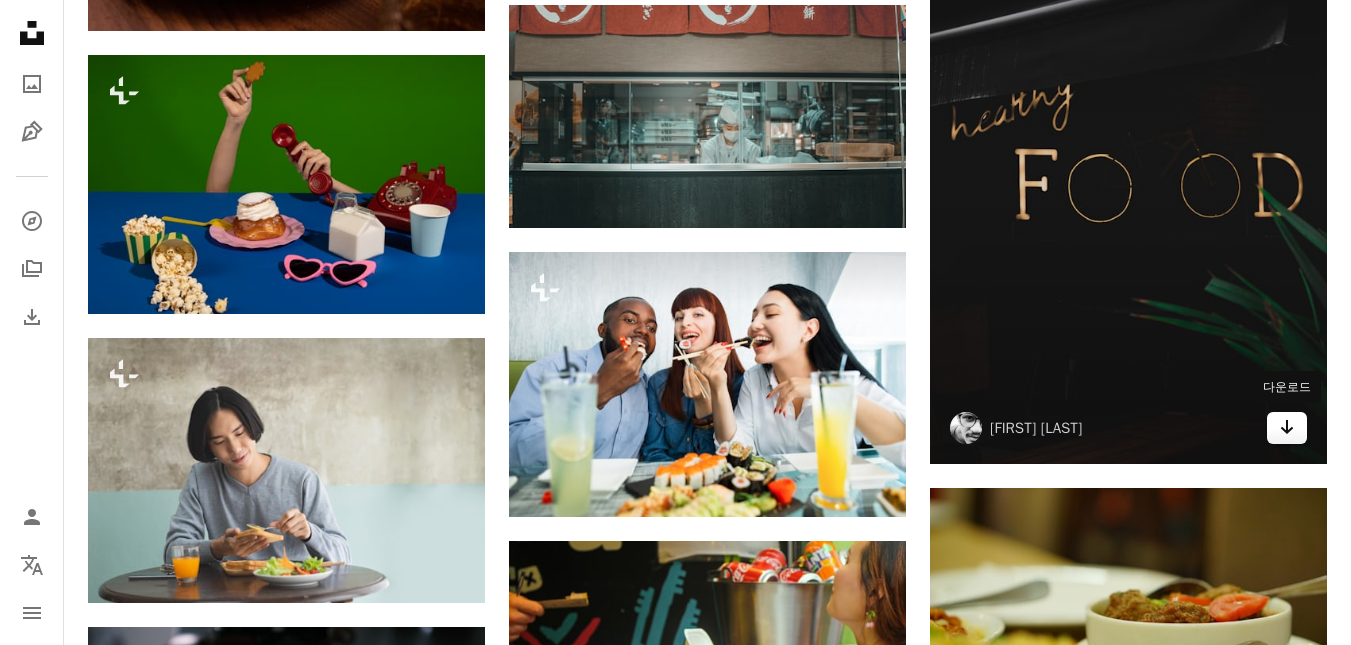 click 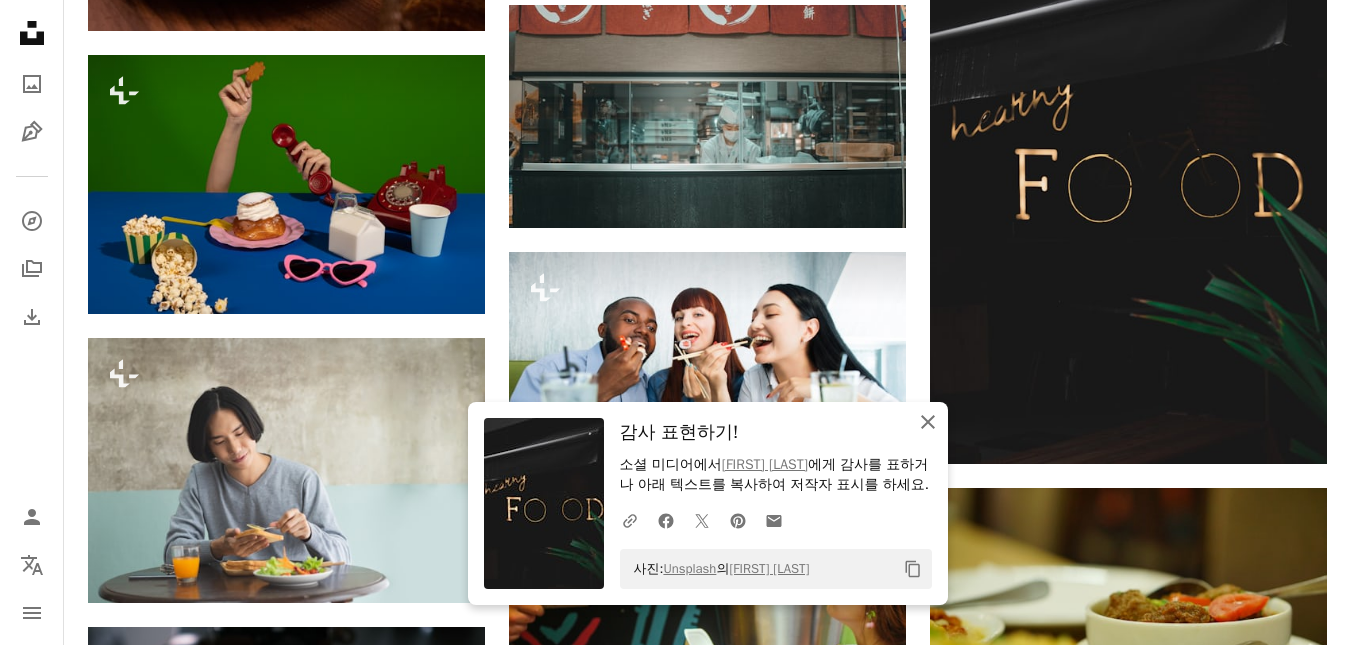 click on "An X shape" 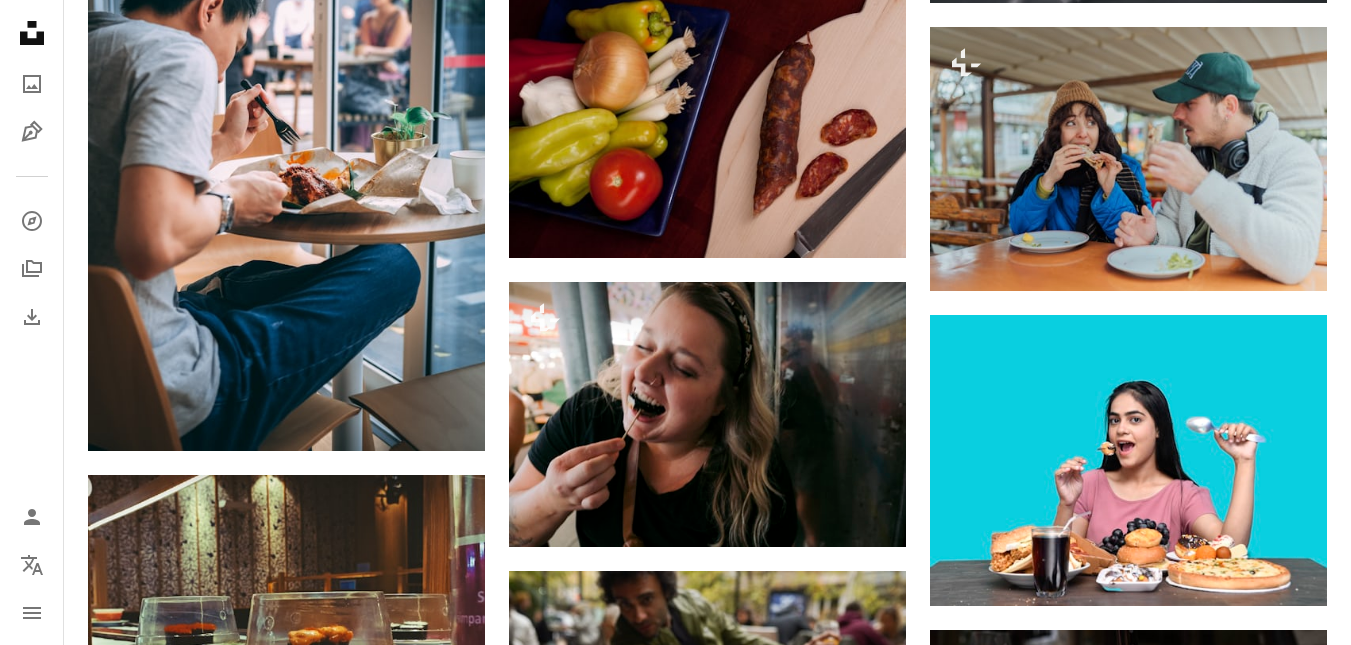 scroll, scrollTop: 23500, scrollLeft: 0, axis: vertical 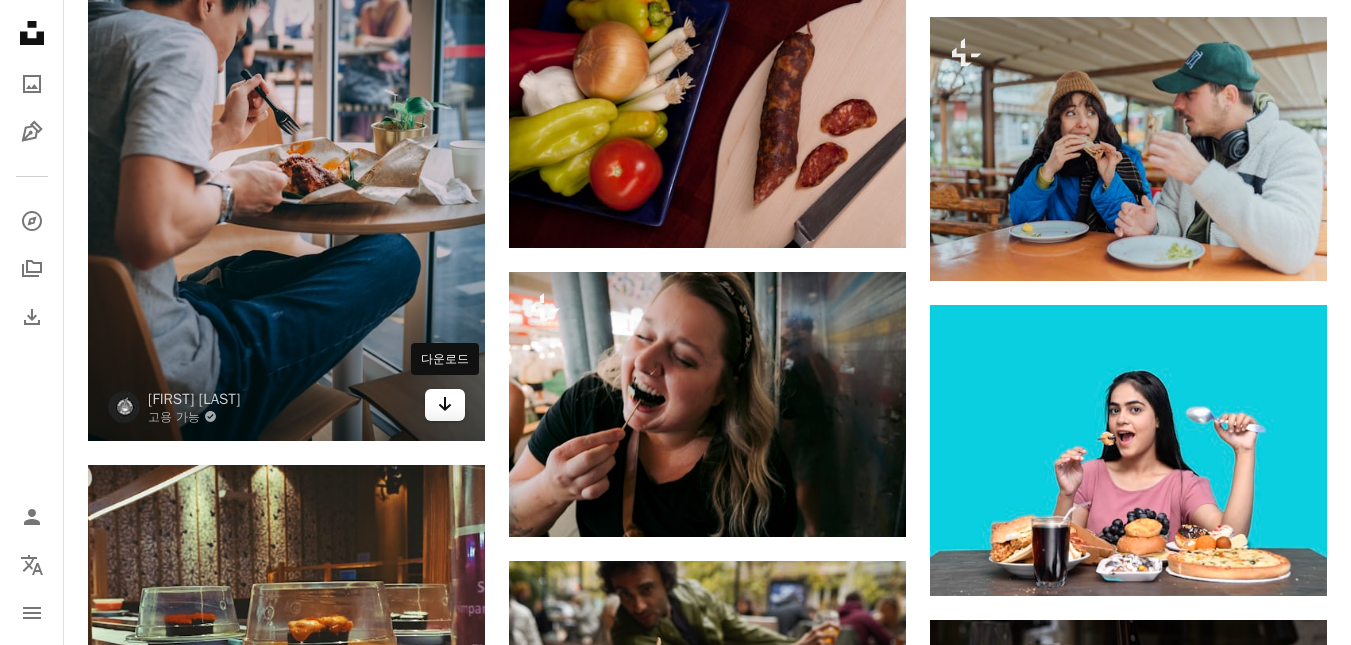 click on "Arrow pointing down" 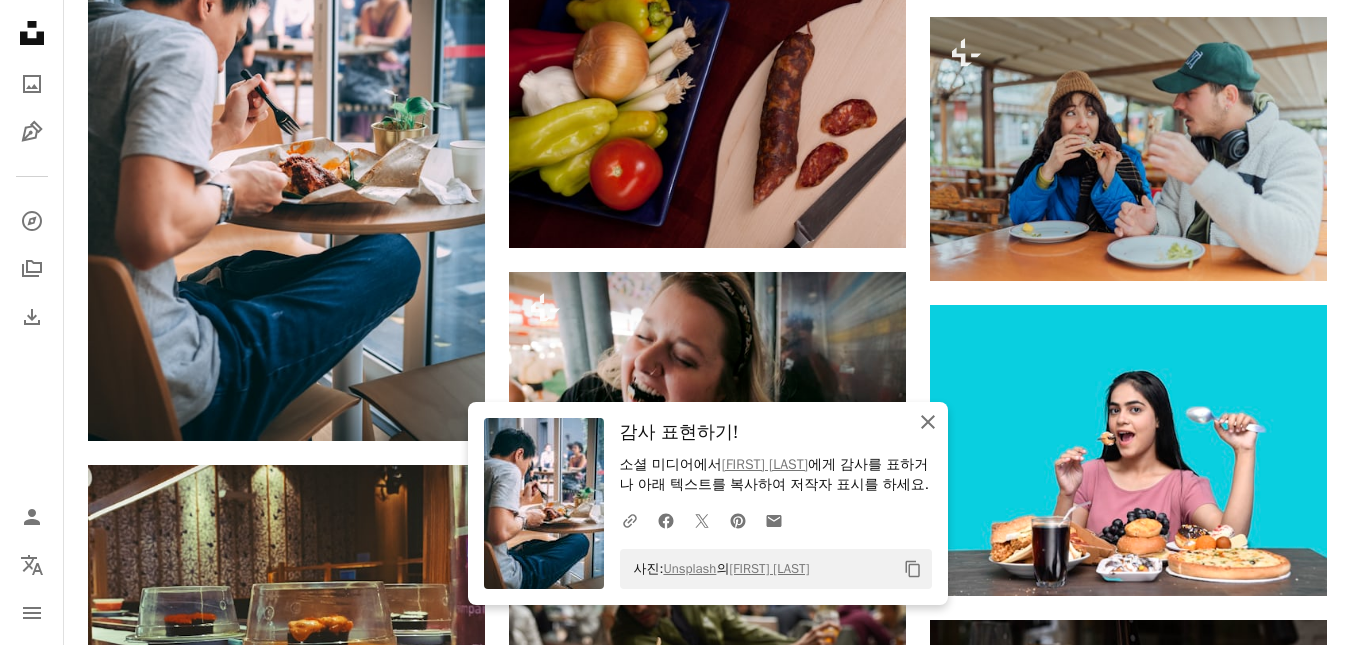 click 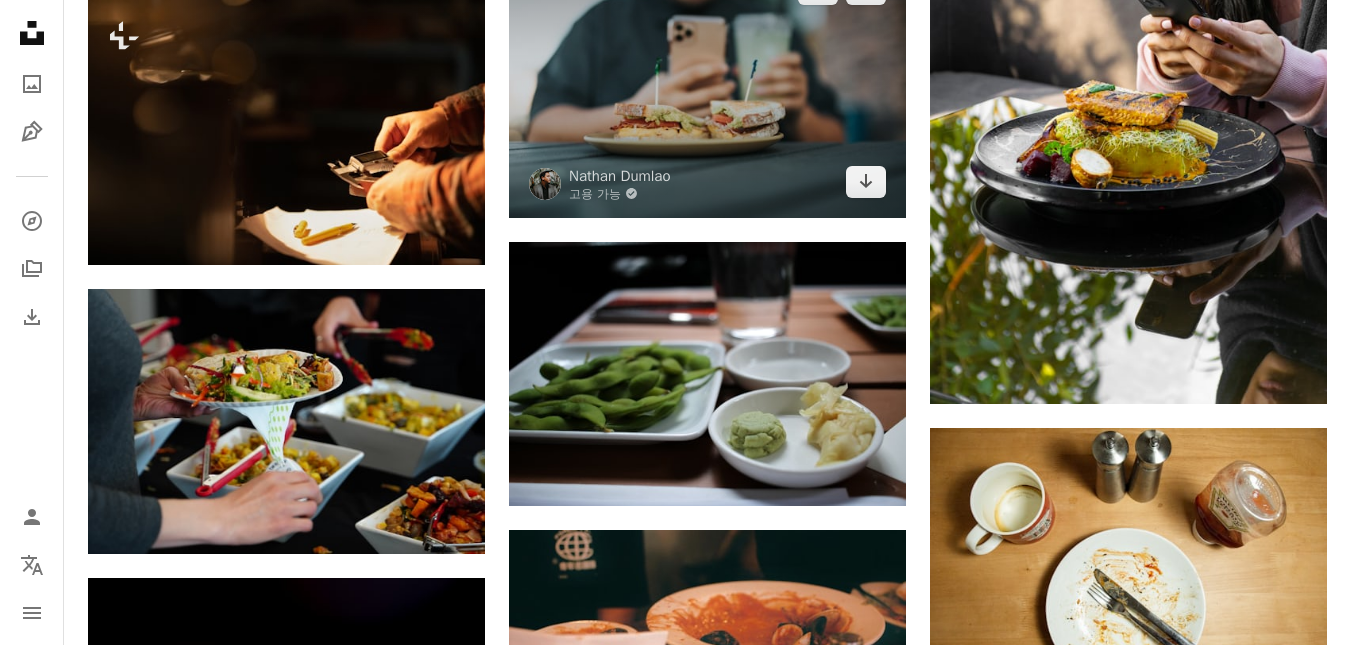 scroll, scrollTop: 28200, scrollLeft: 0, axis: vertical 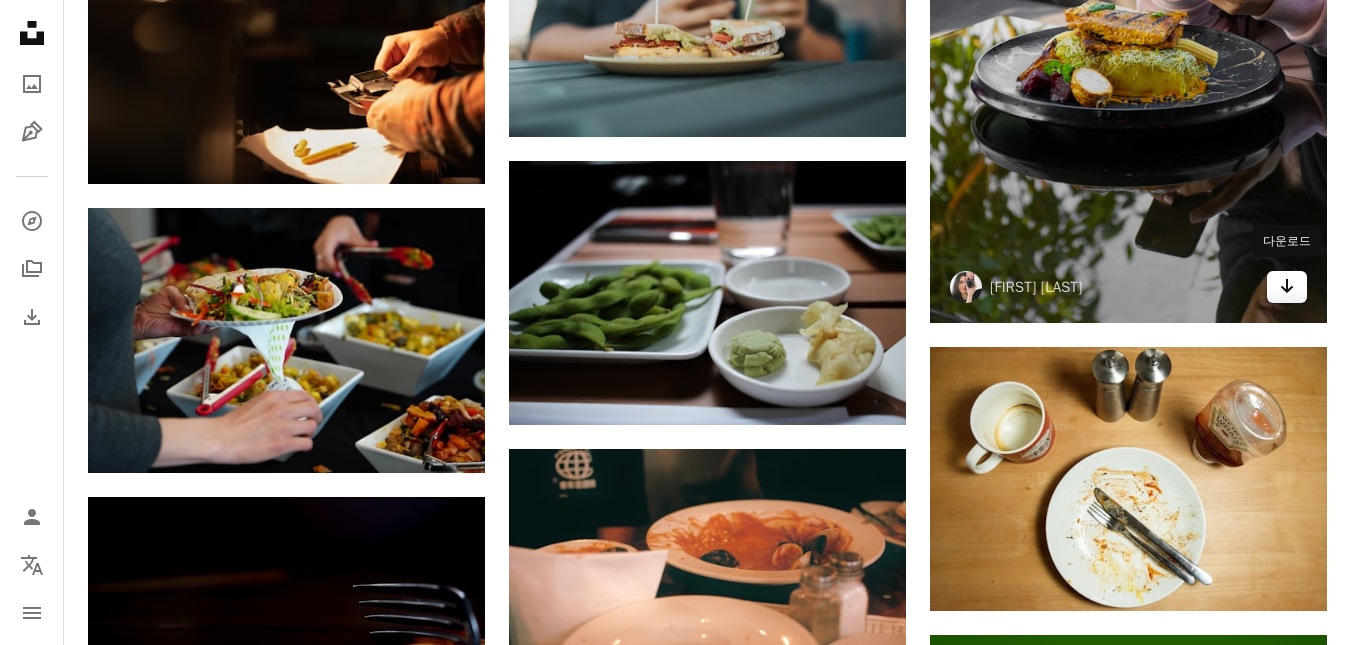 click on "Arrow pointing down" 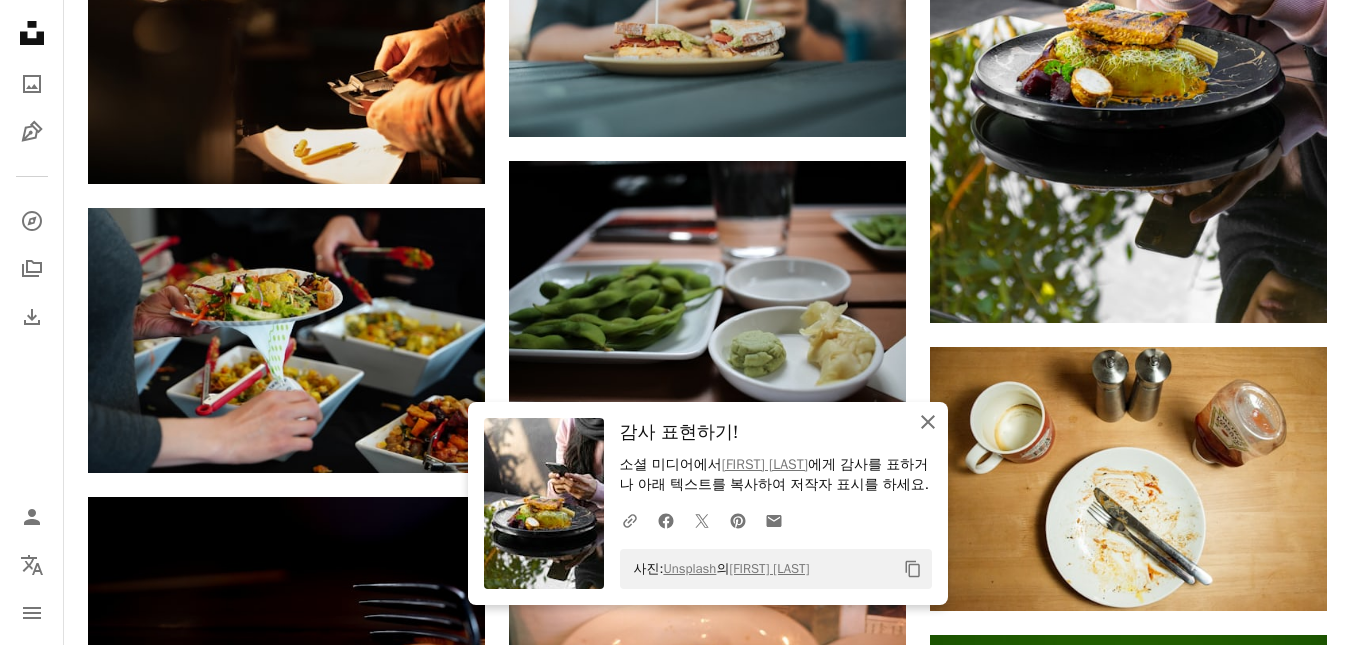 click on "An X shape" 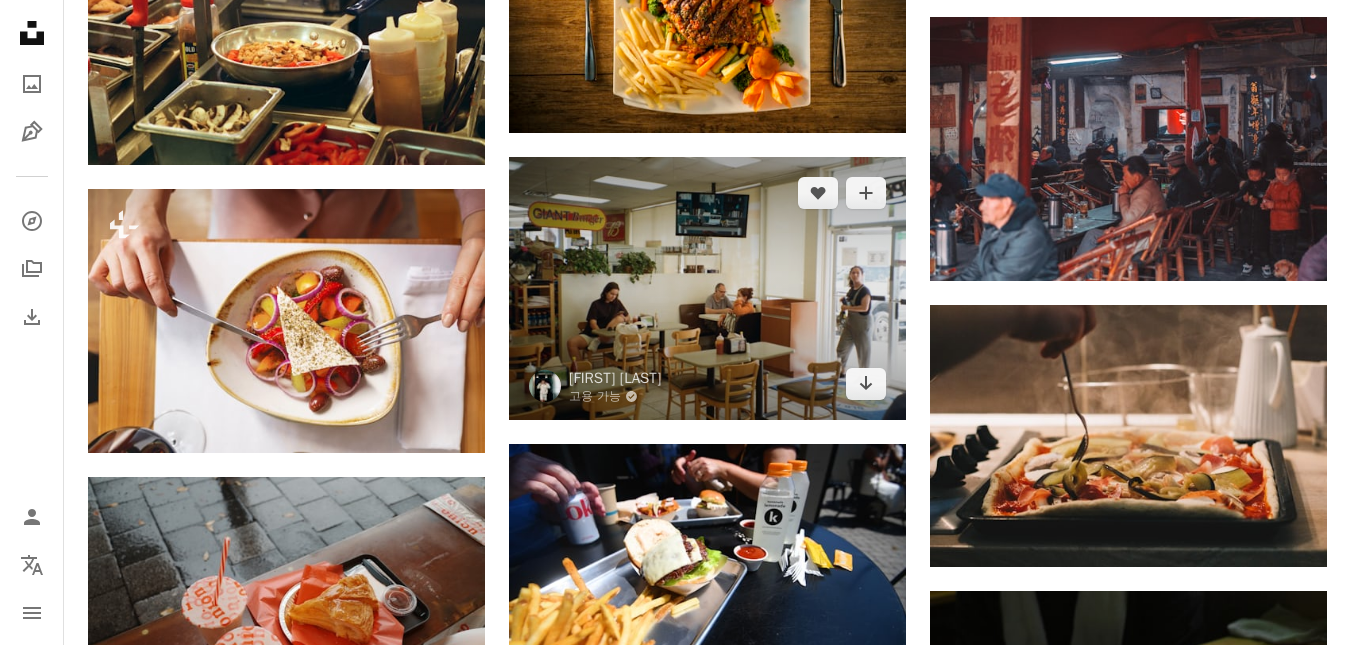 scroll, scrollTop: 31800, scrollLeft: 0, axis: vertical 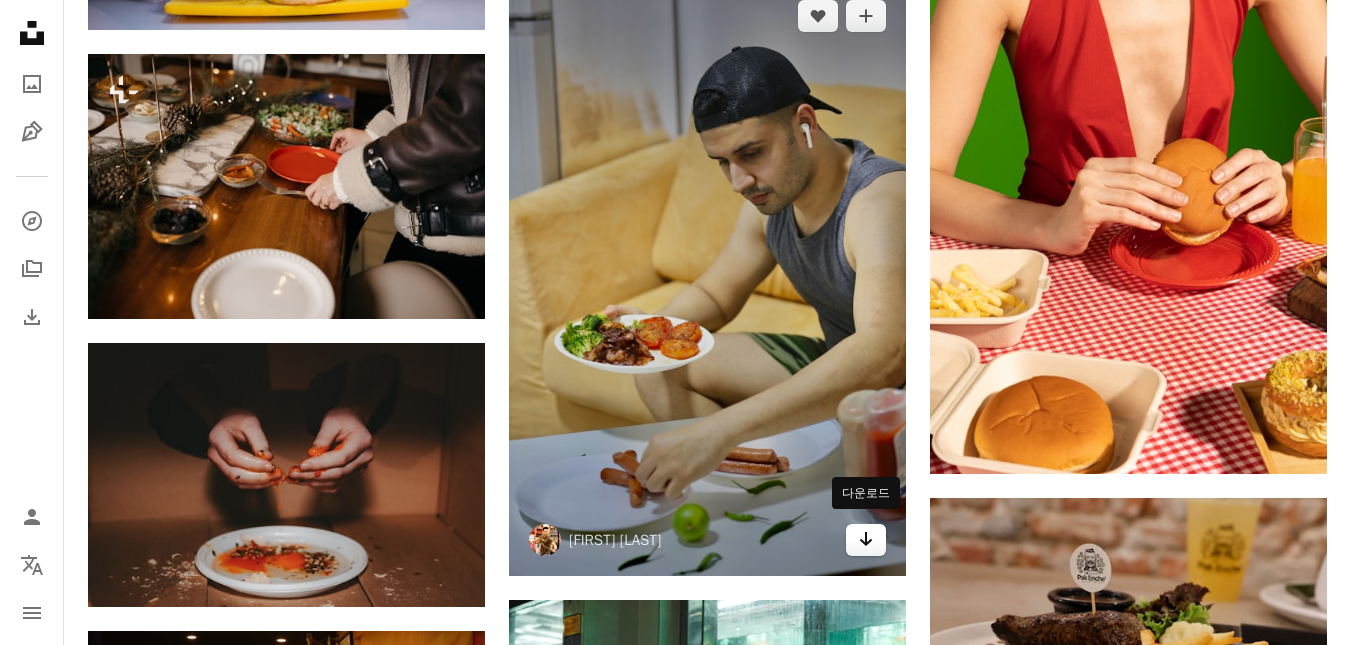 click 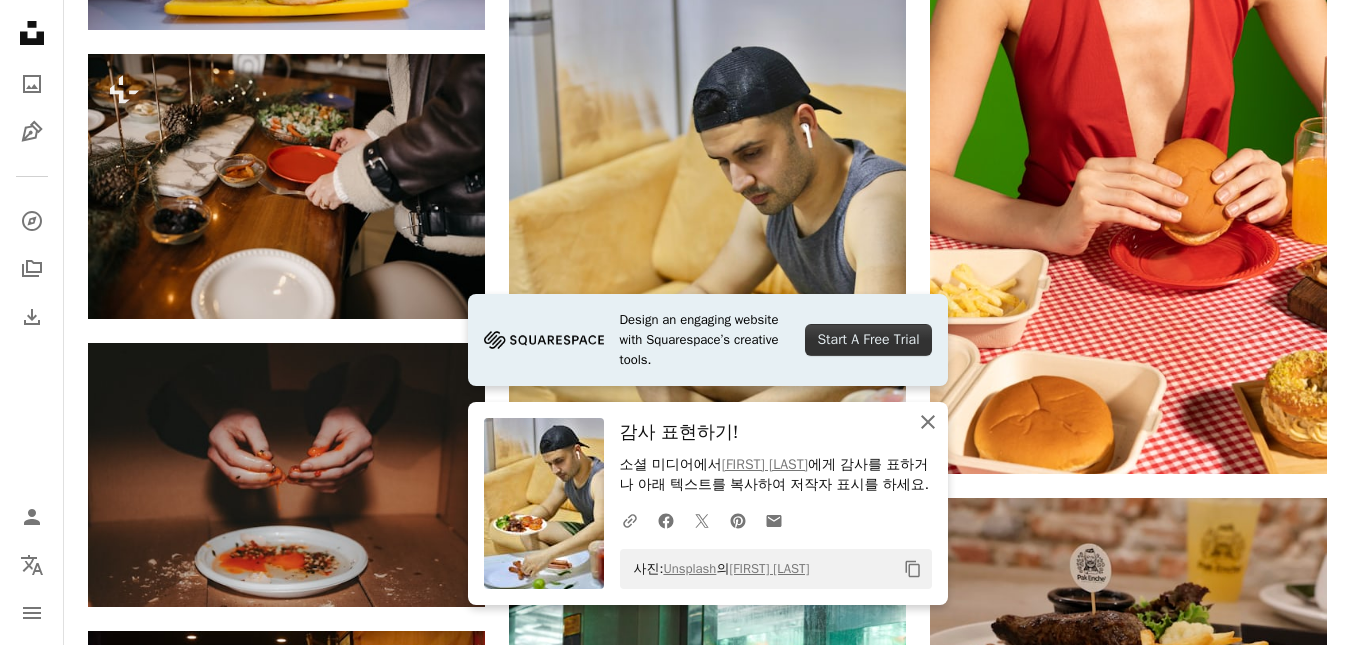 click 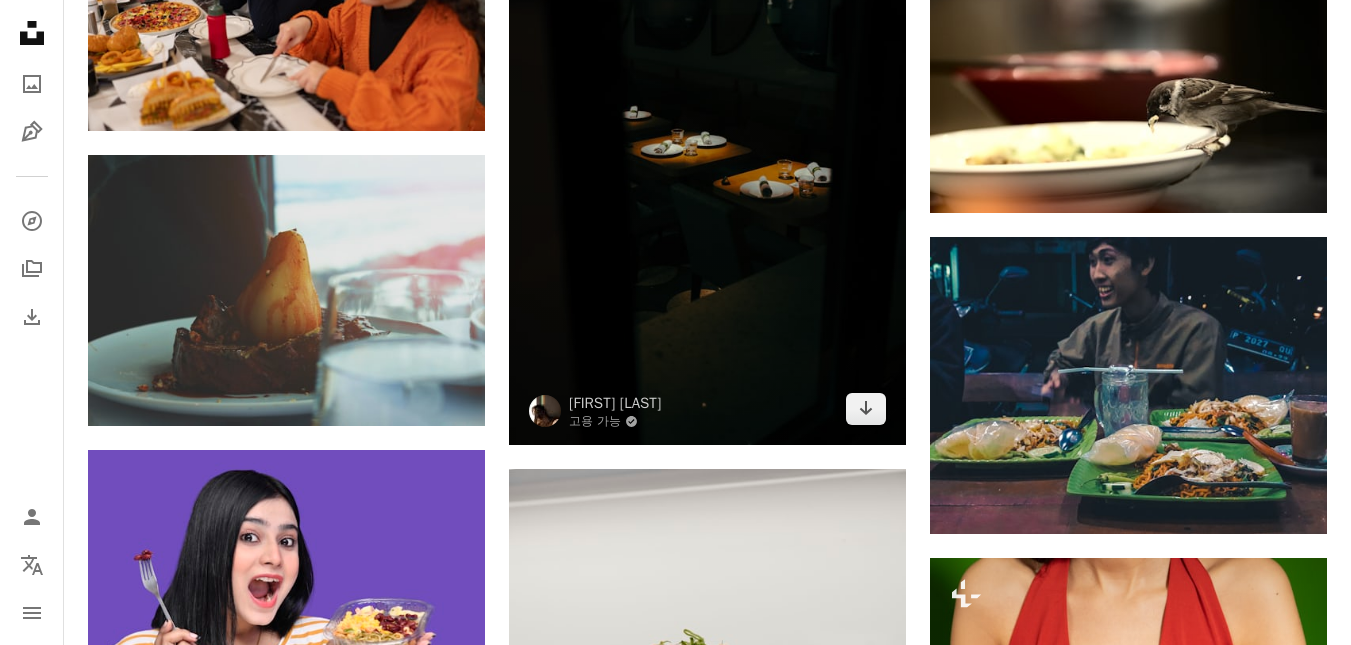scroll, scrollTop: 33100, scrollLeft: 0, axis: vertical 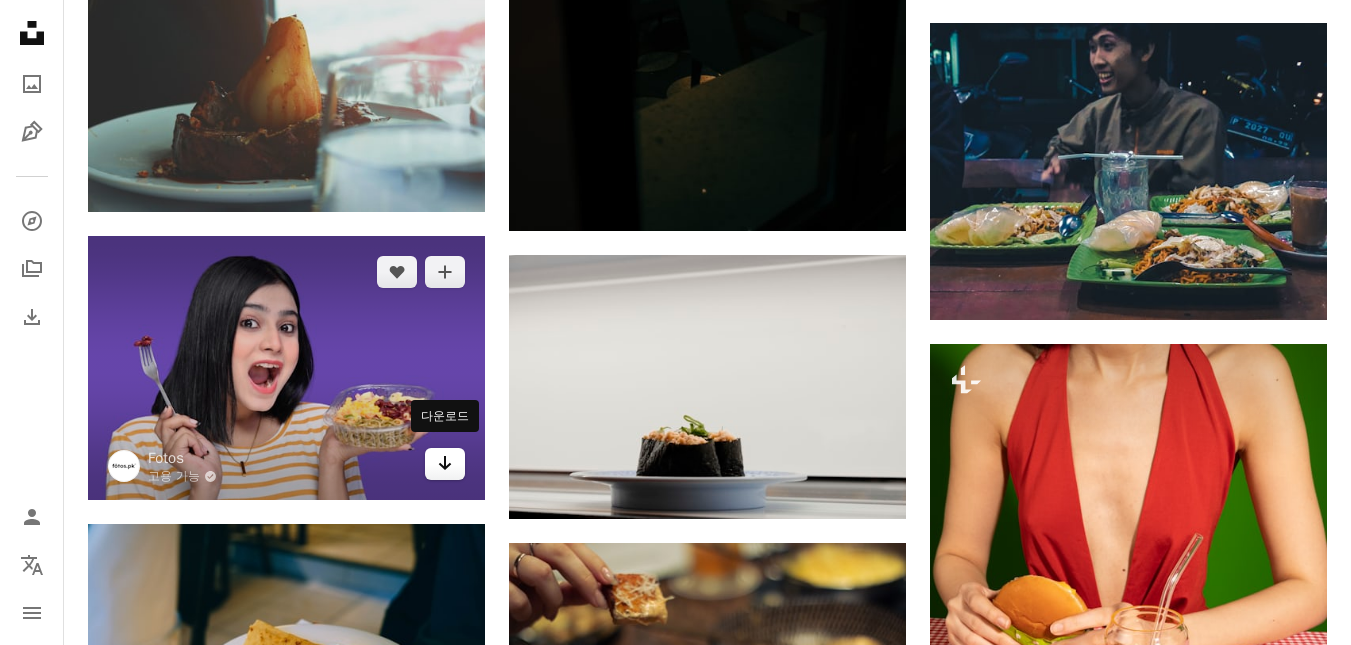 click 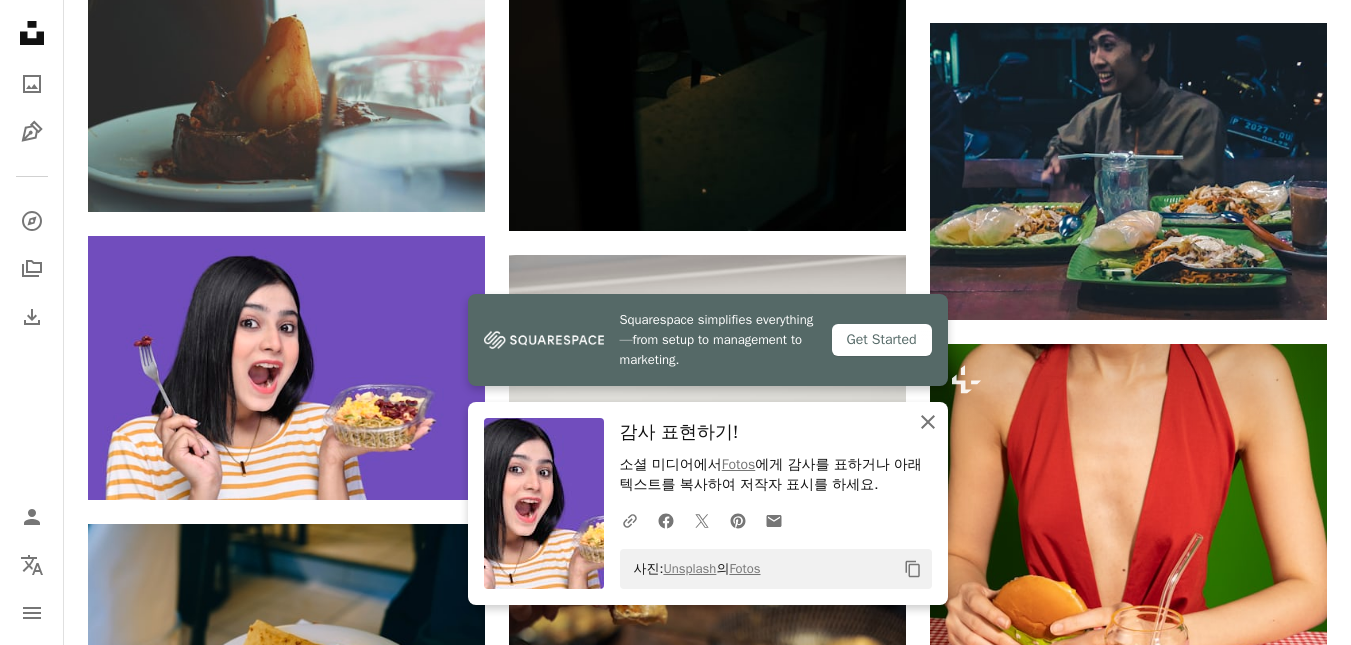 click on "An X shape" 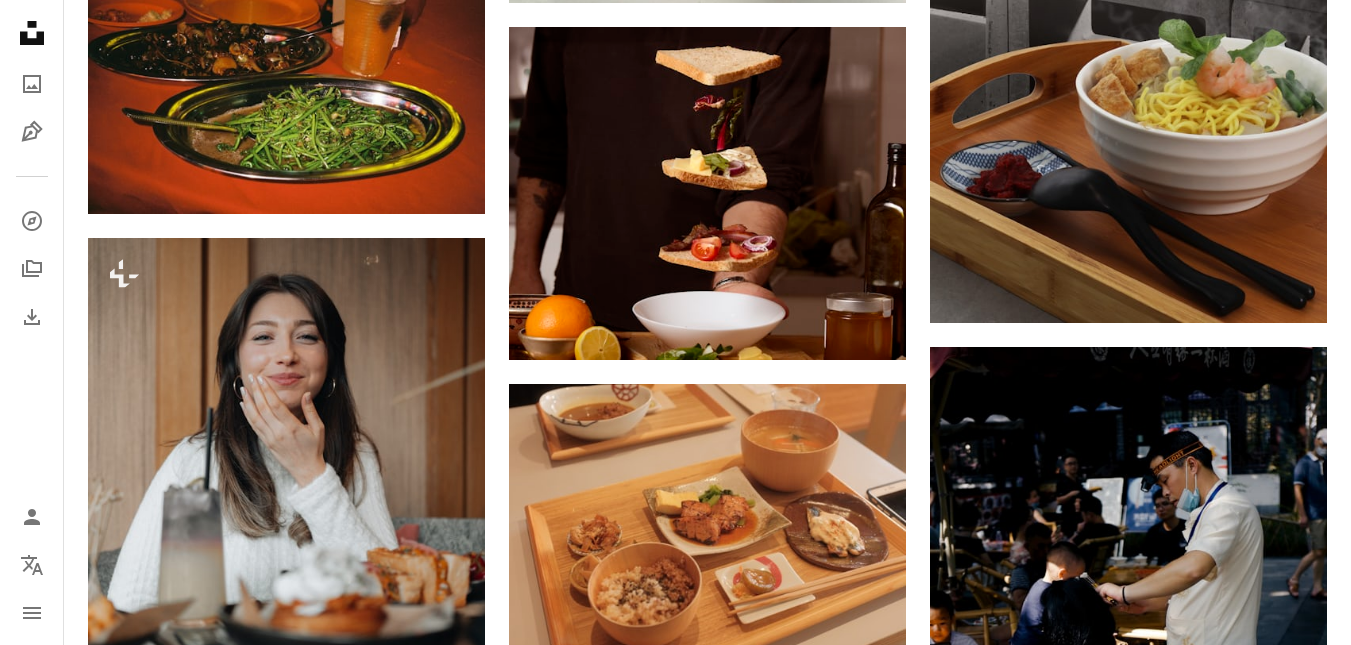 scroll, scrollTop: 38400, scrollLeft: 0, axis: vertical 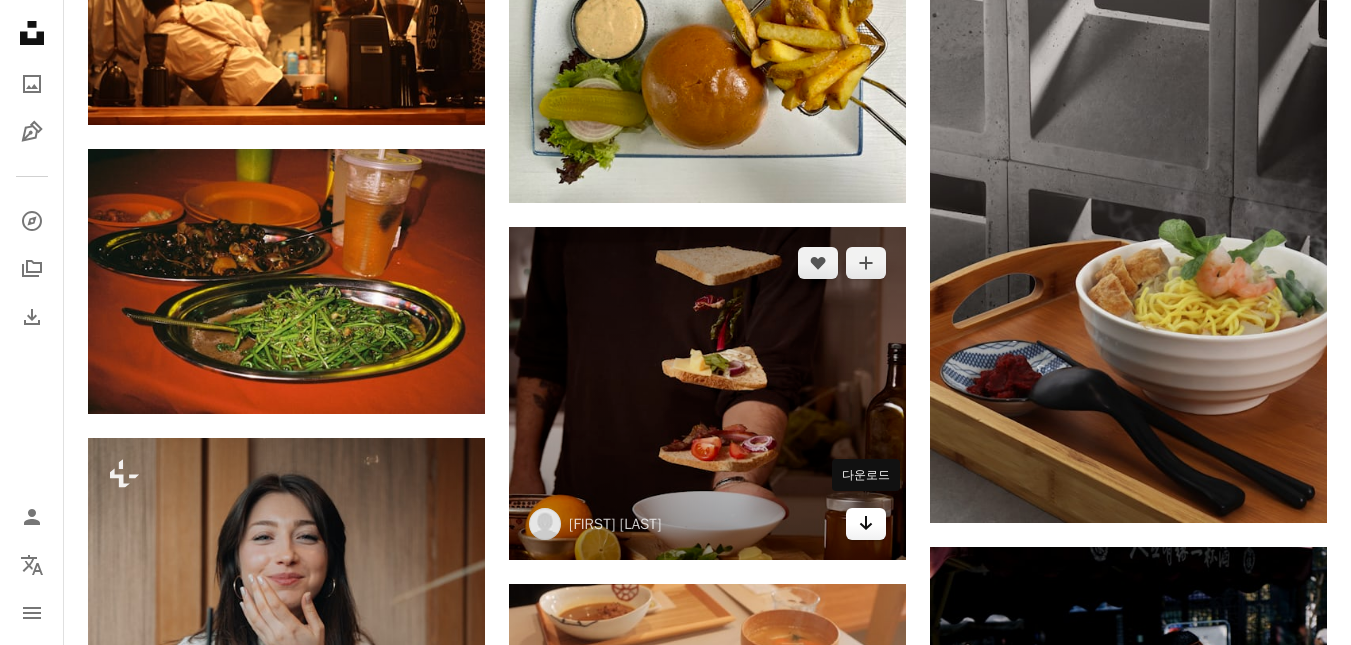 click 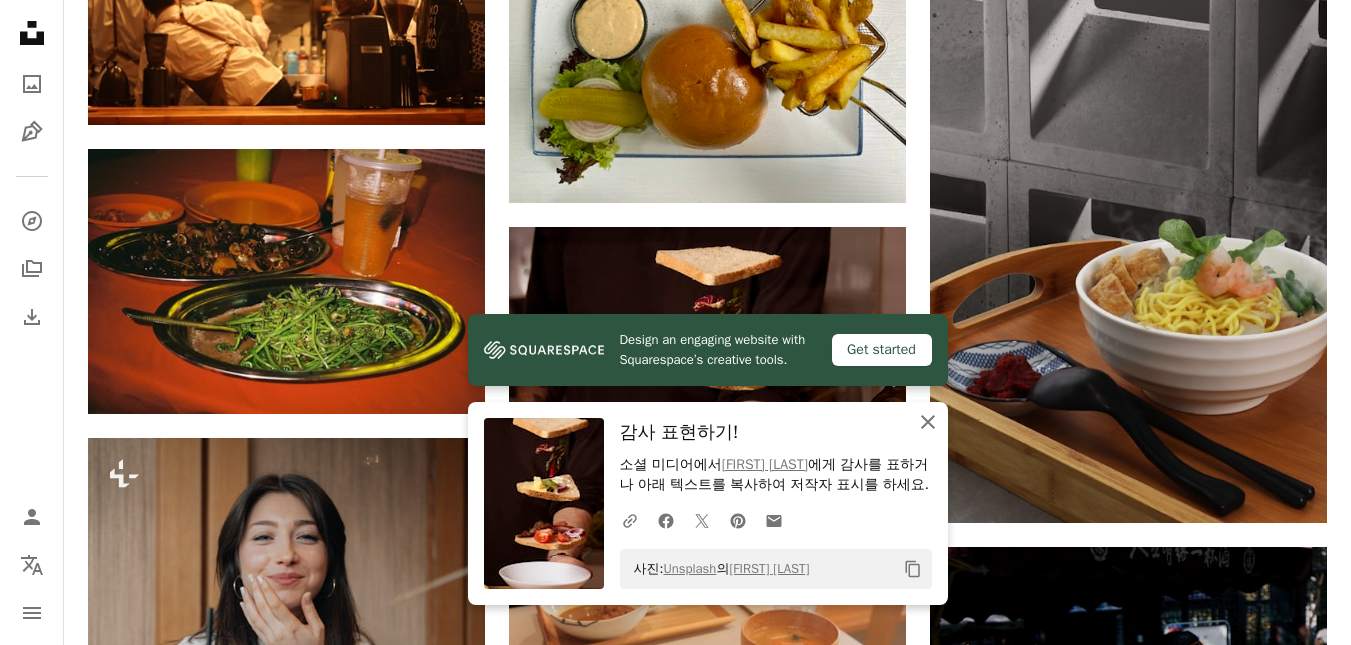 click 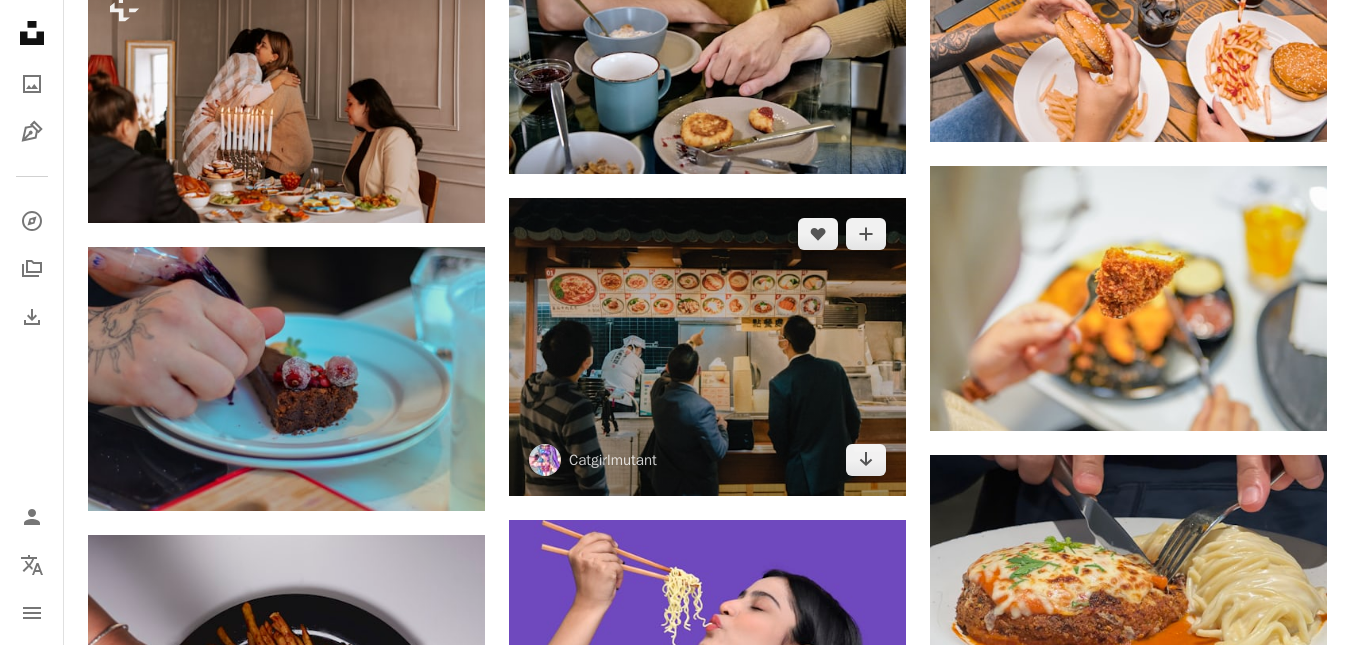 scroll, scrollTop: 45000, scrollLeft: 0, axis: vertical 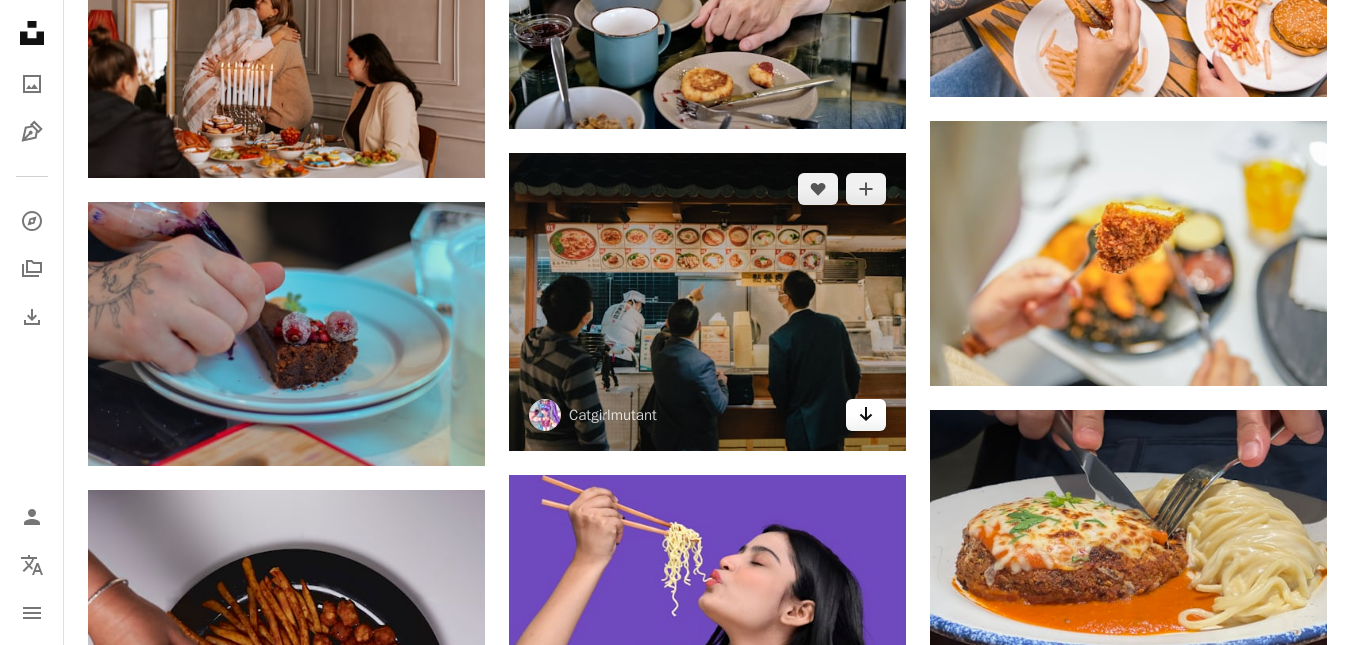 click 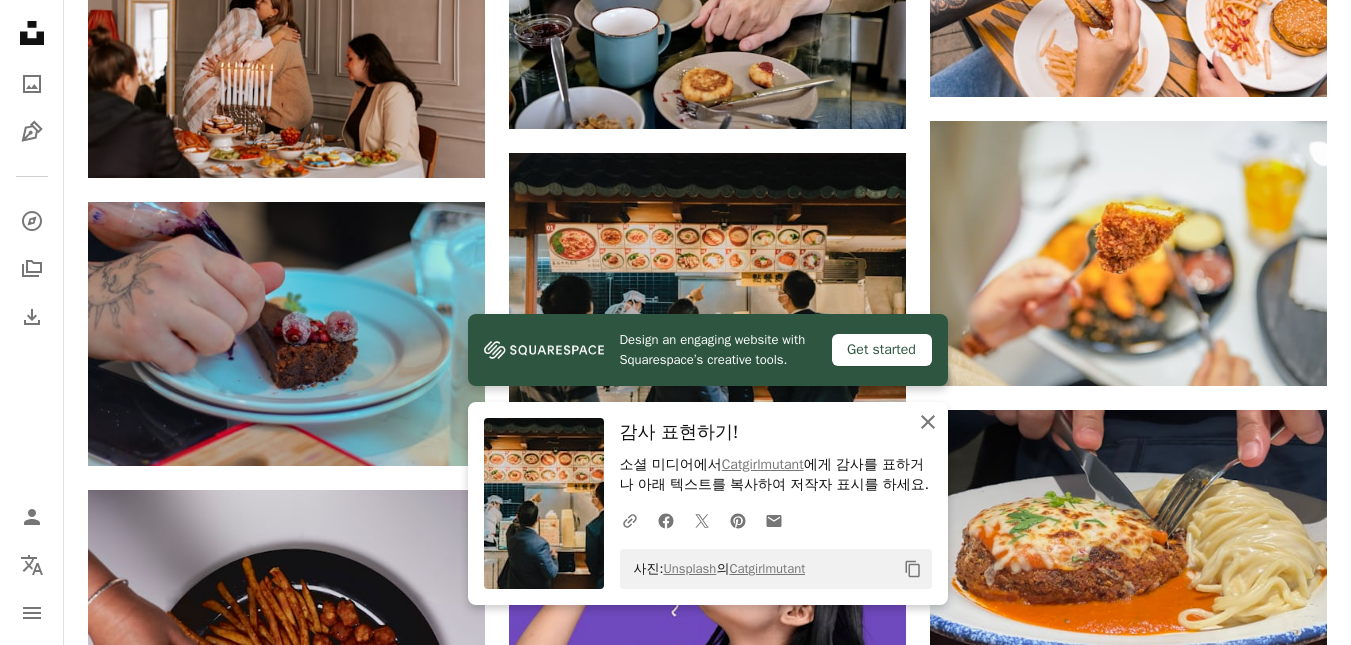 click on "An X shape" 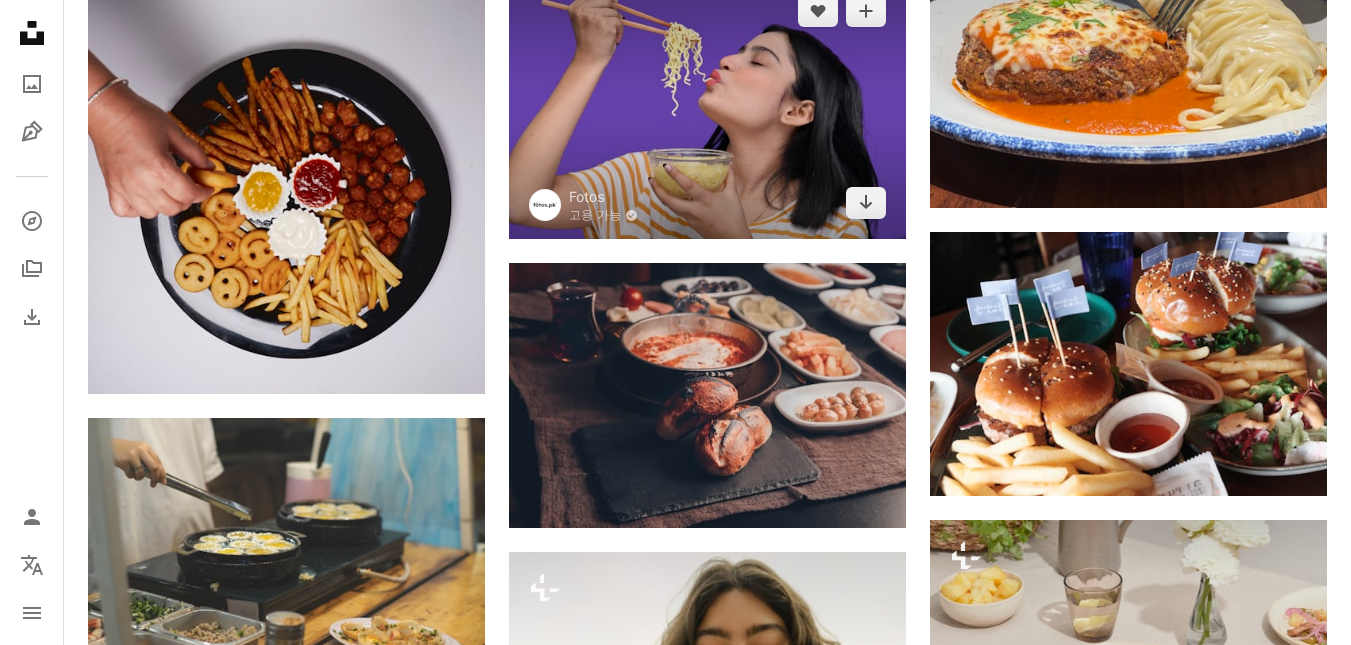 scroll, scrollTop: 45300, scrollLeft: 0, axis: vertical 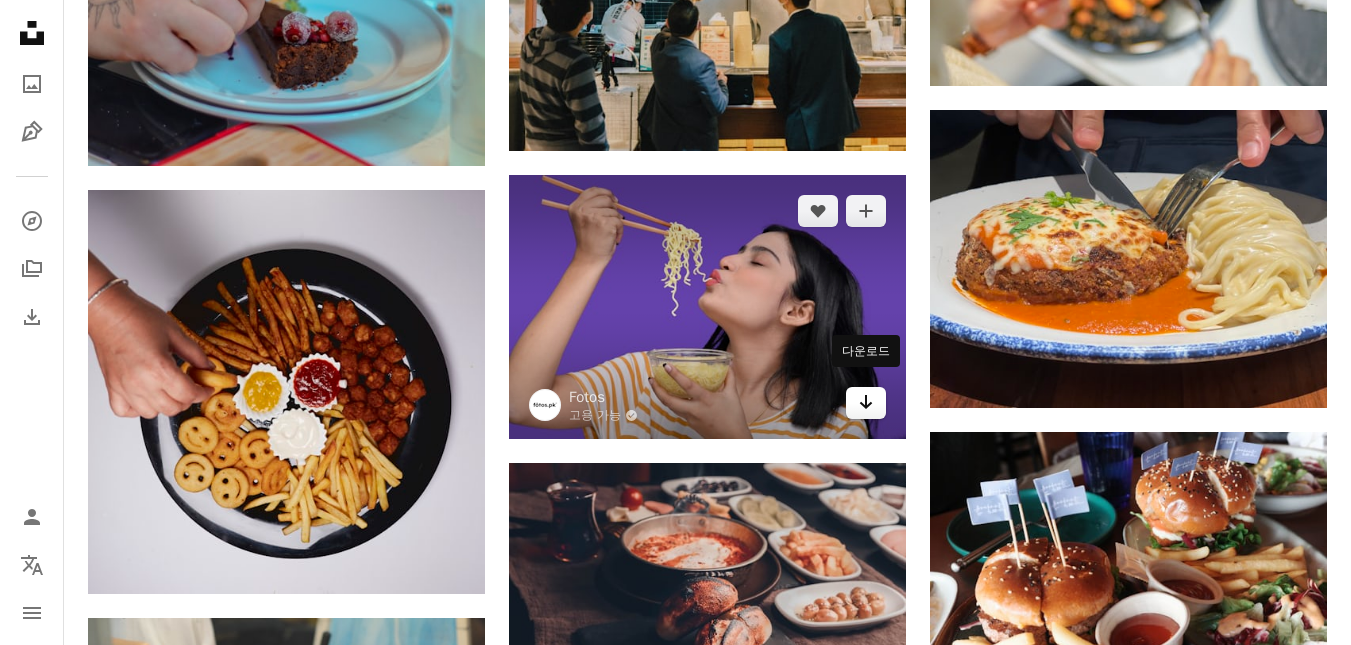 click on "Arrow pointing down" 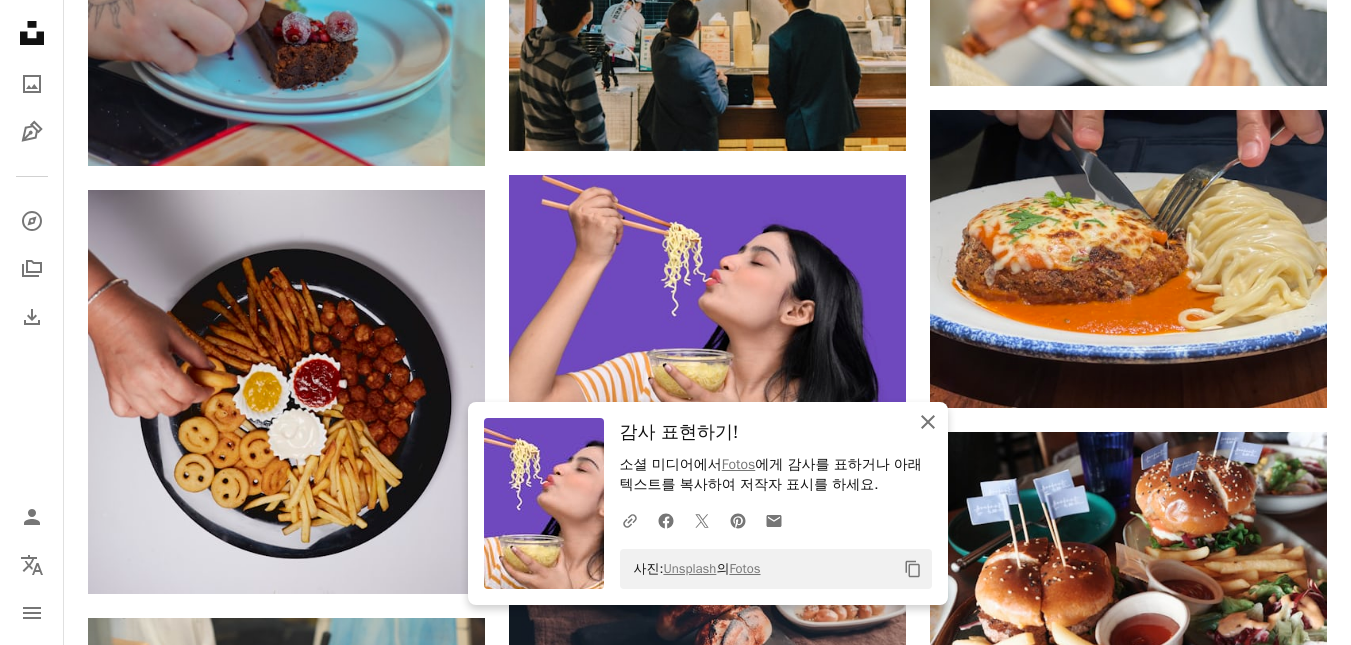 click on "An X shape" 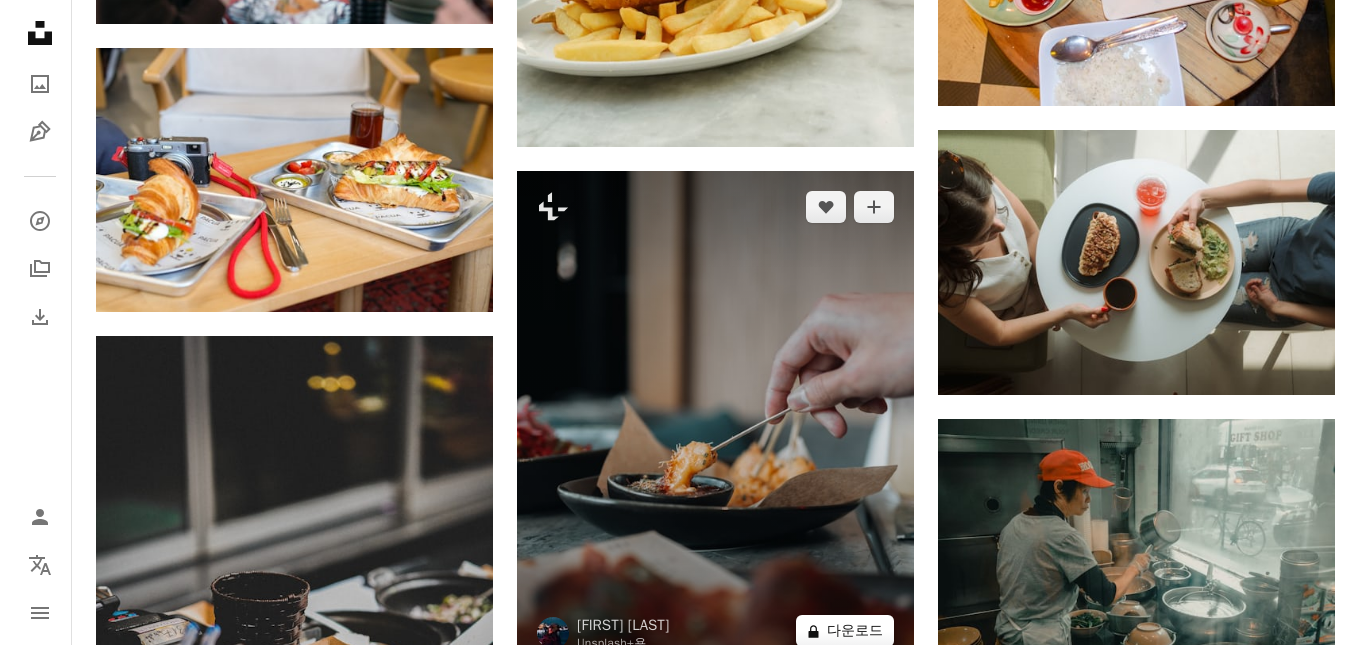 scroll, scrollTop: 46800, scrollLeft: 0, axis: vertical 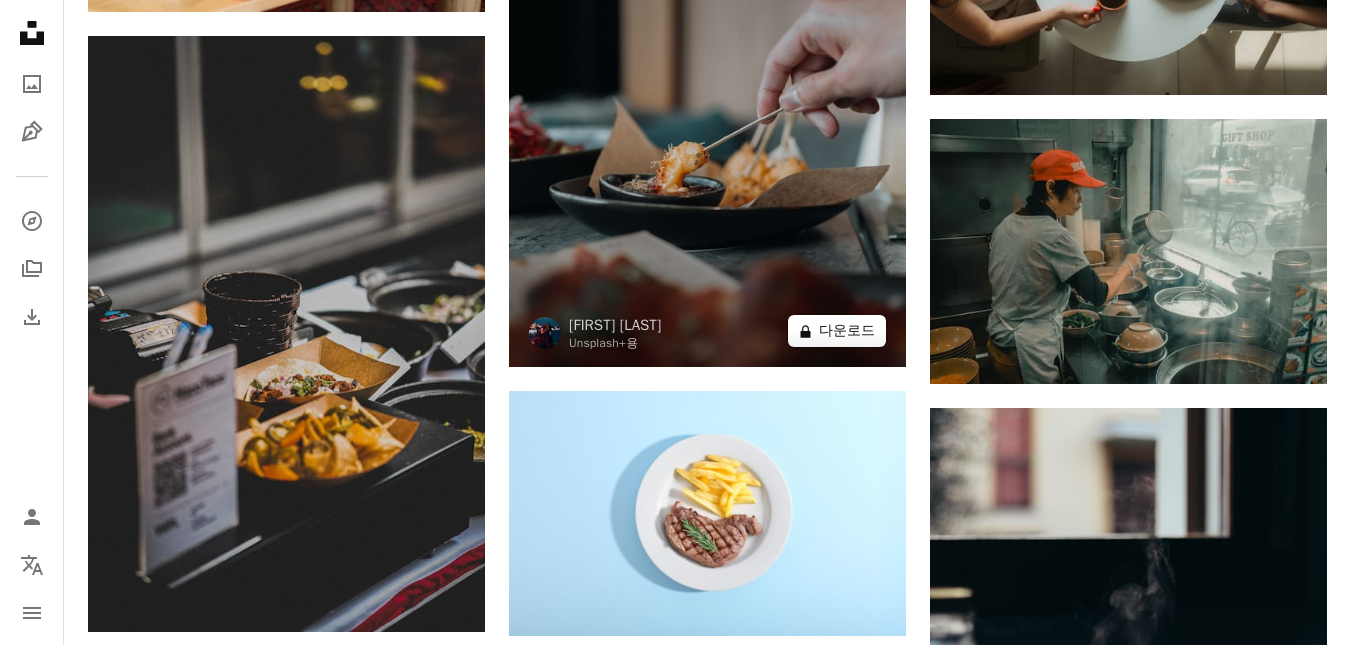 click on "A lock 다운로드" at bounding box center [837, 331] 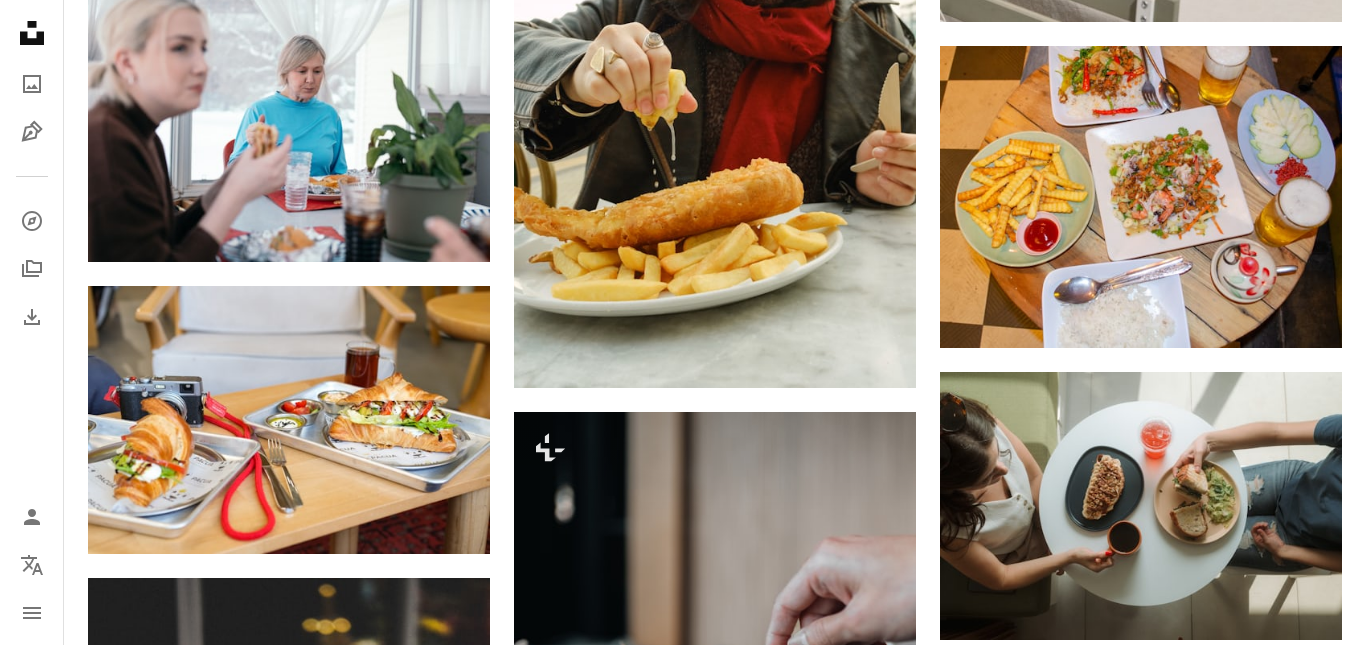 click on "An X shape" at bounding box center (20, 20) 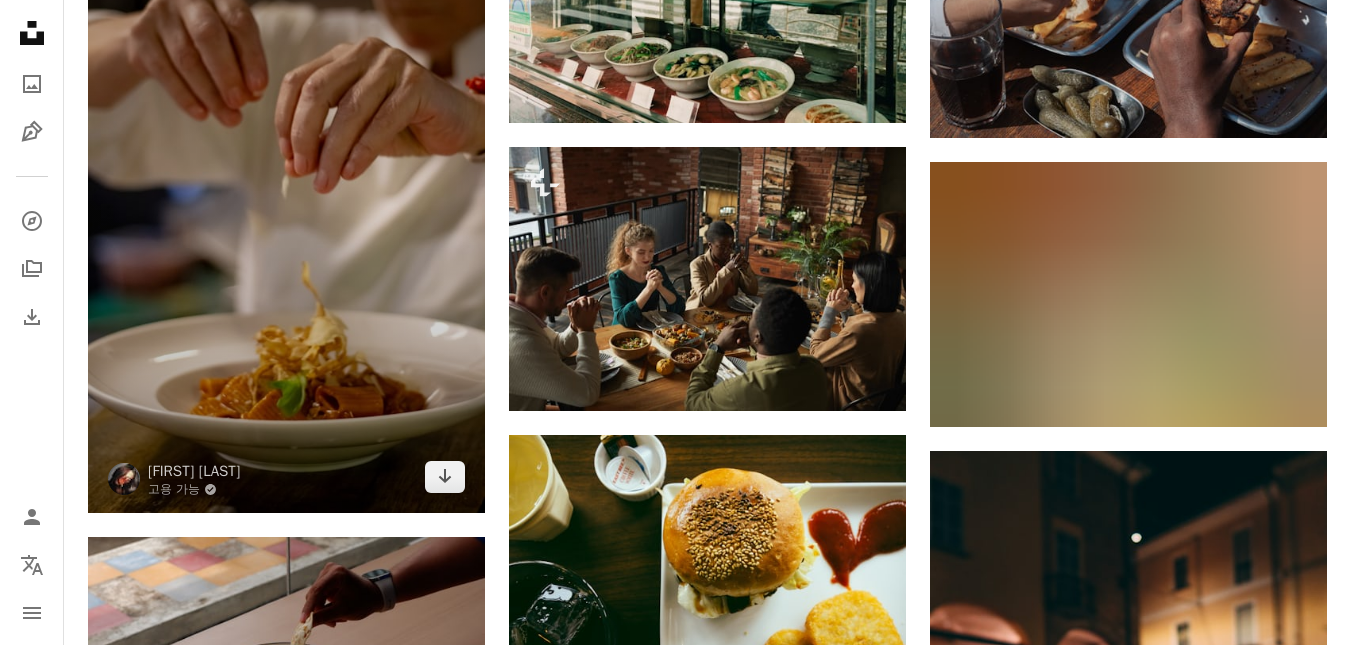 scroll, scrollTop: 49300, scrollLeft: 0, axis: vertical 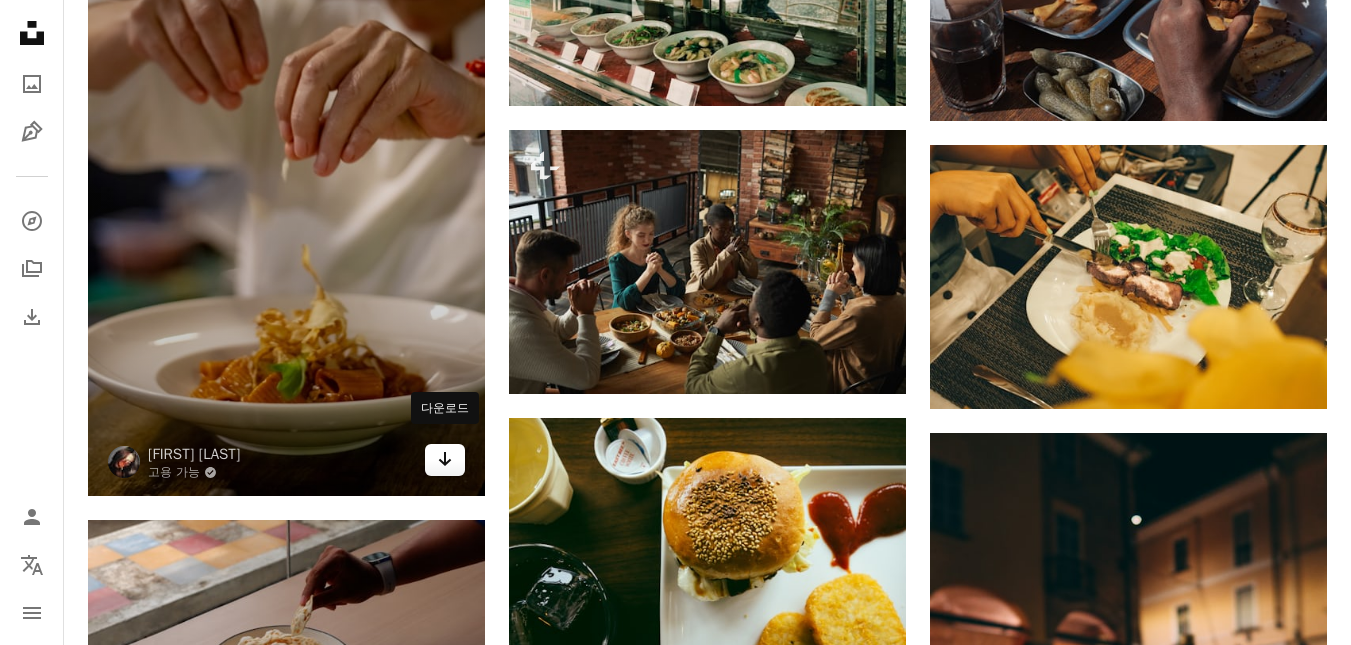click on "Arrow pointing down" 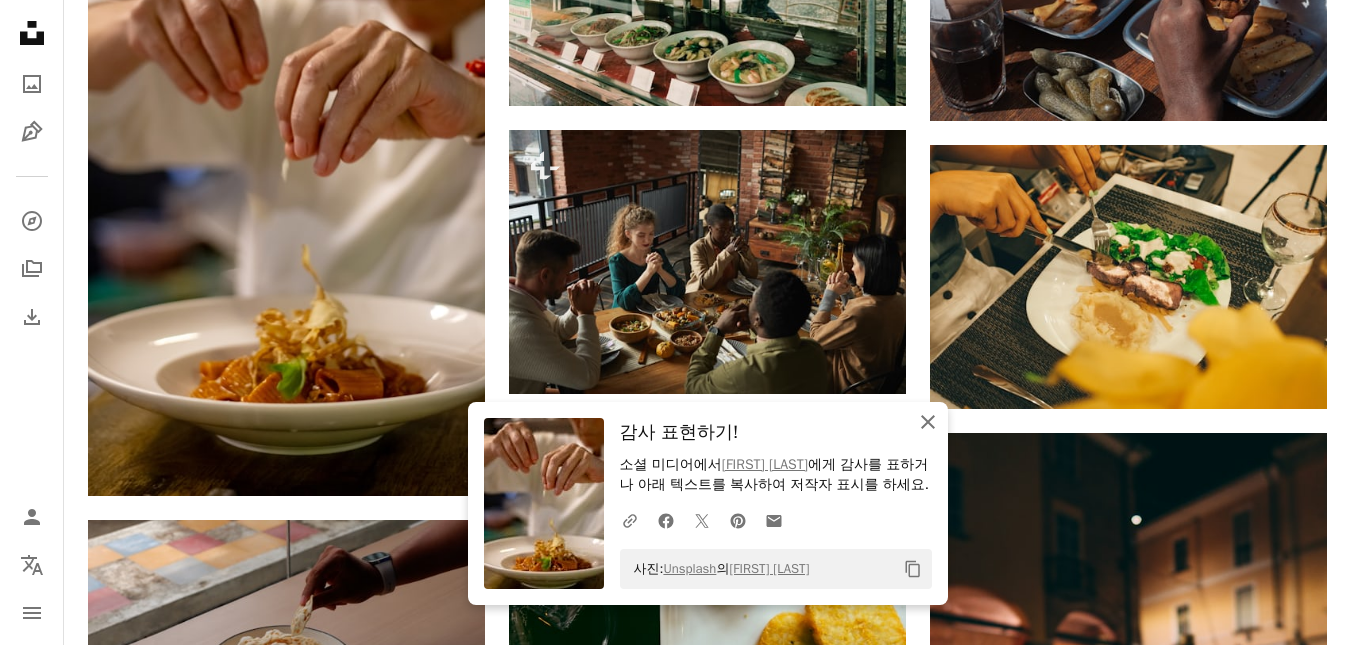 click on "An X shape" 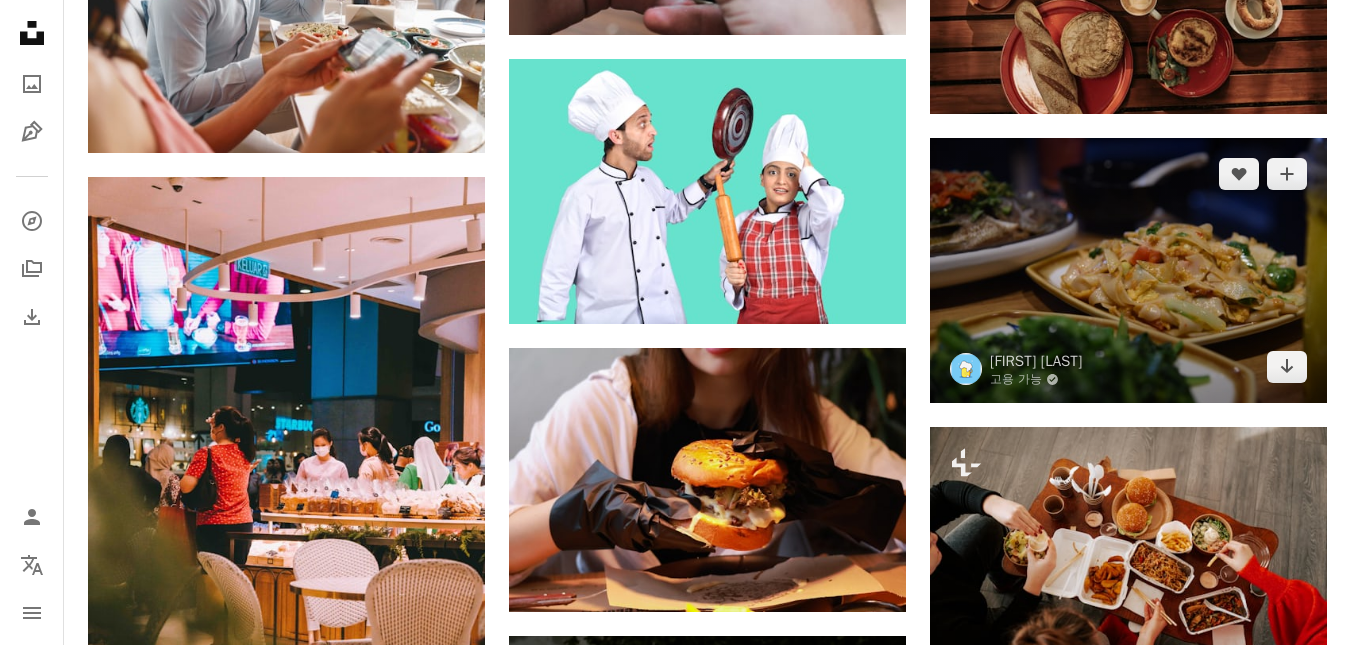 scroll, scrollTop: 51800, scrollLeft: 0, axis: vertical 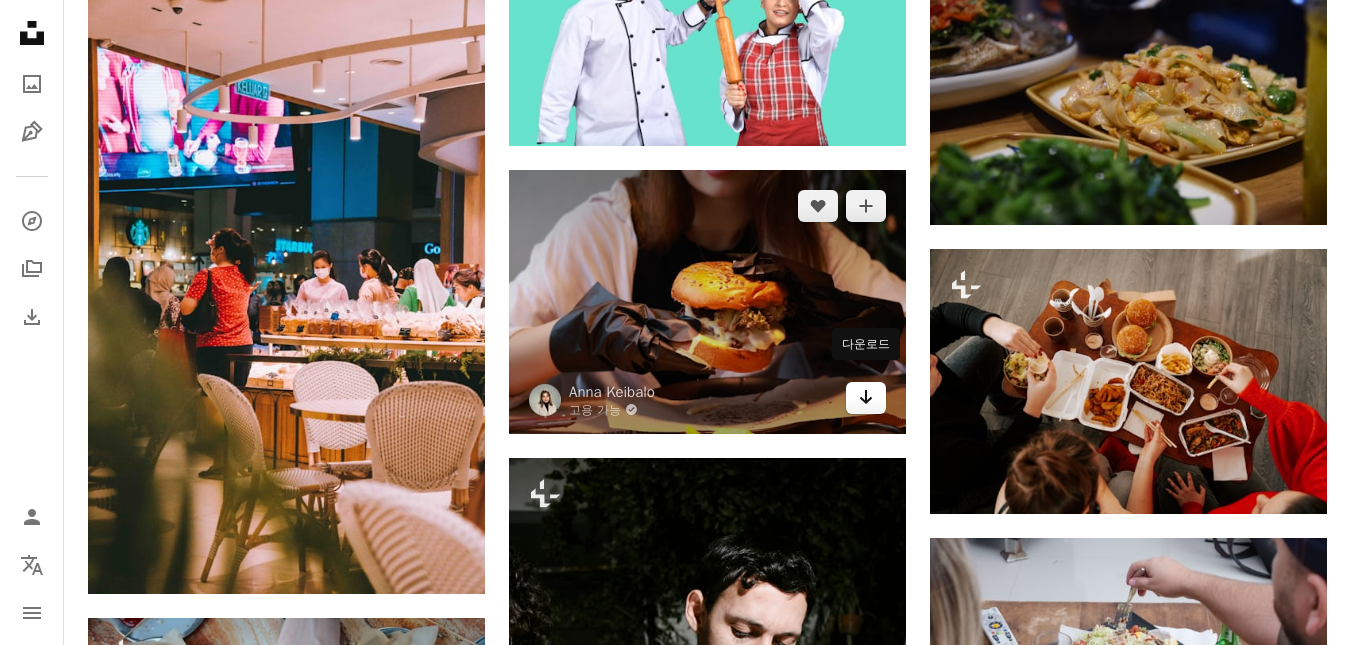 click on "Arrow pointing down" 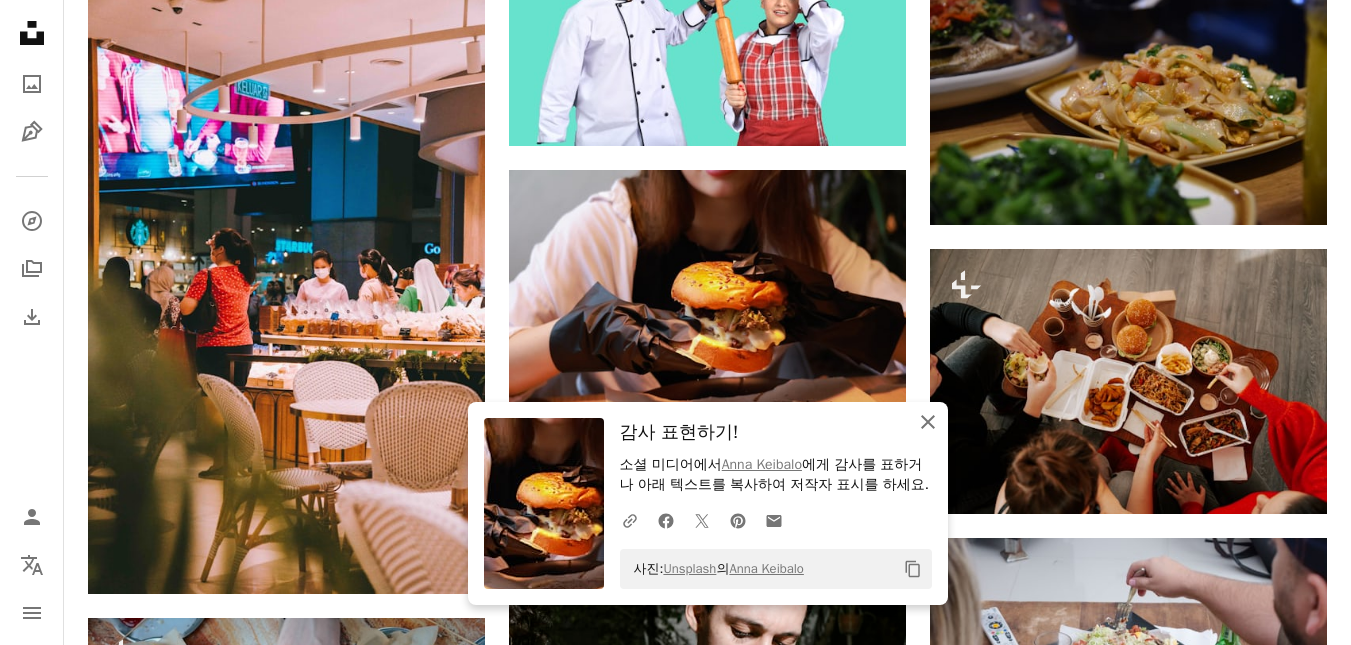 click on "An X shape" 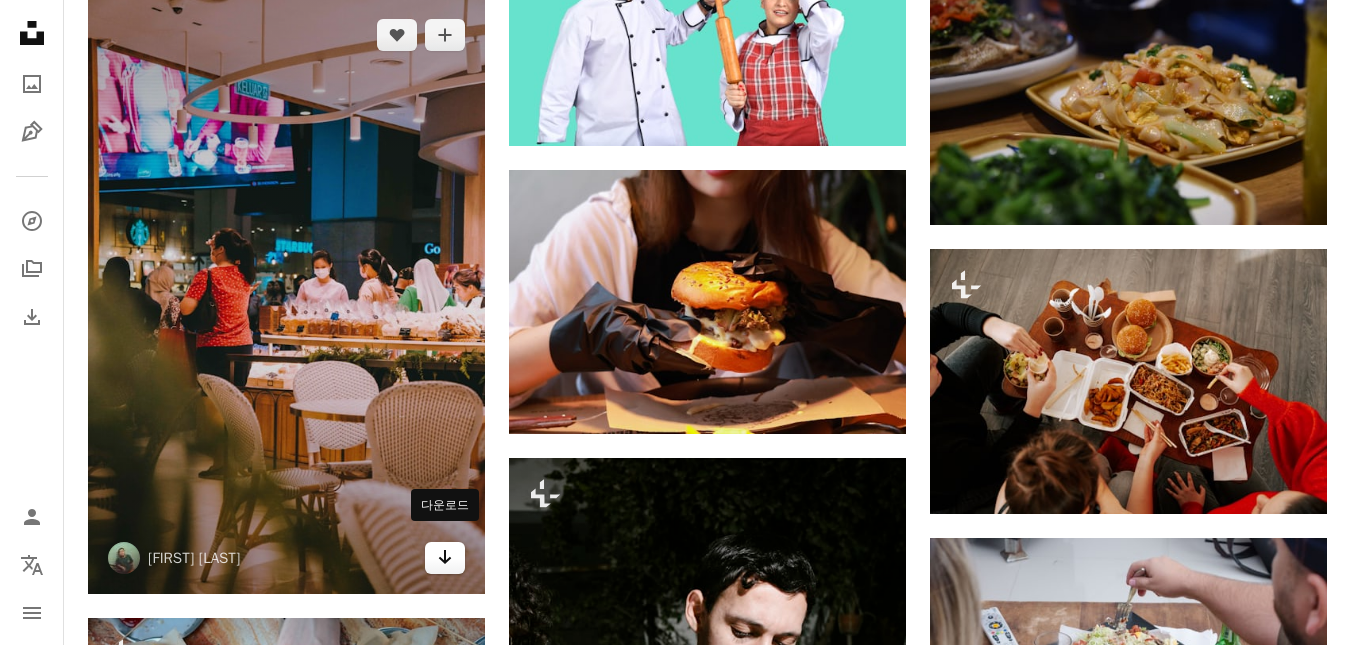 drag, startPoint x: 453, startPoint y: 560, endPoint x: 449, endPoint y: 549, distance: 11.7046995 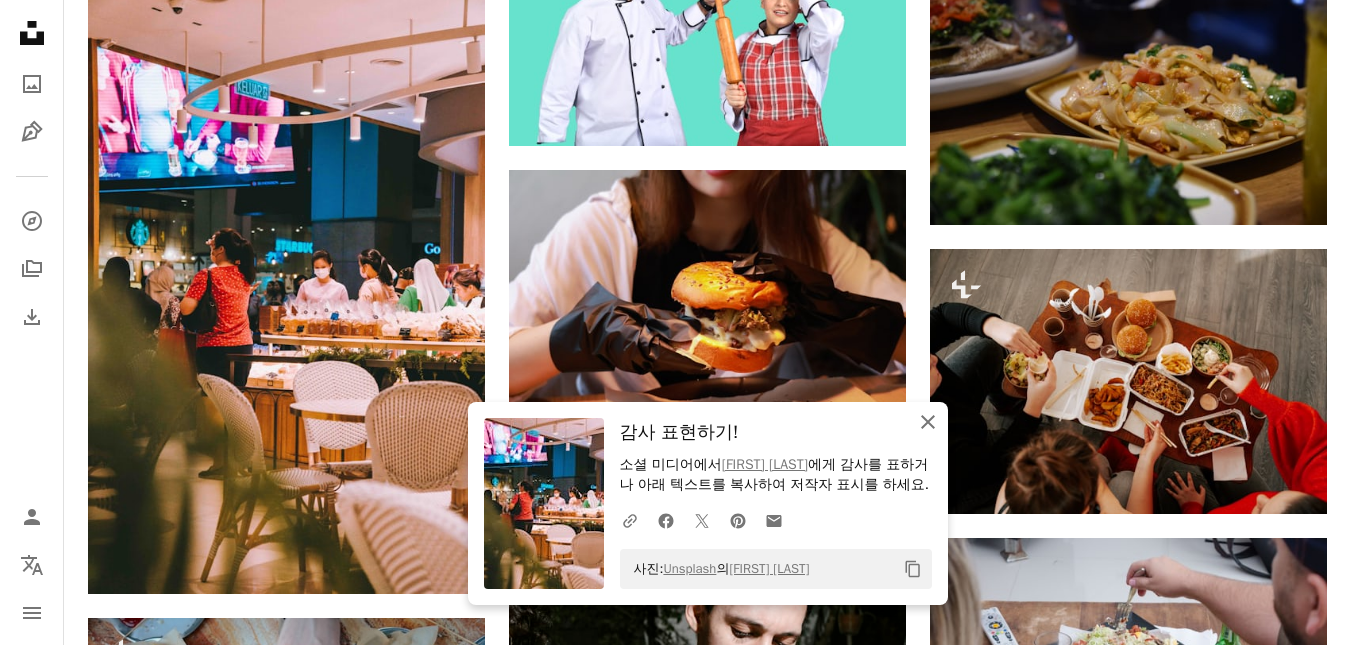 click on "An X shape" 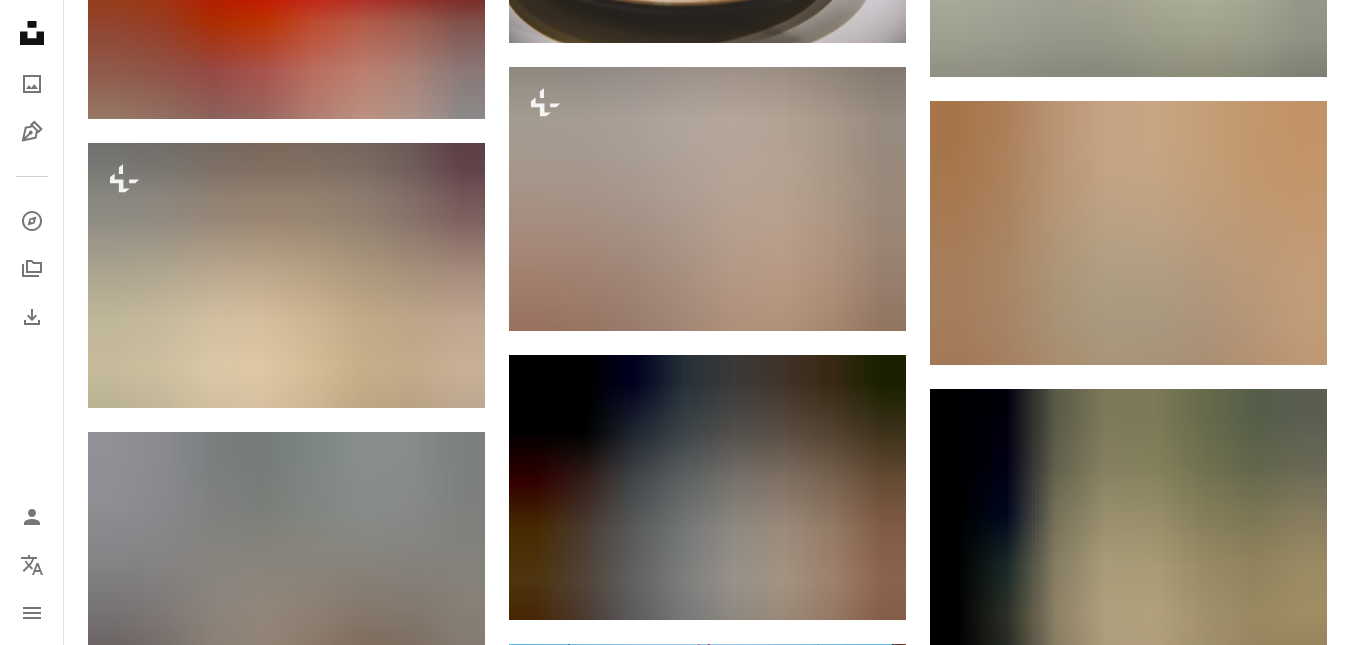 scroll, scrollTop: 53800, scrollLeft: 0, axis: vertical 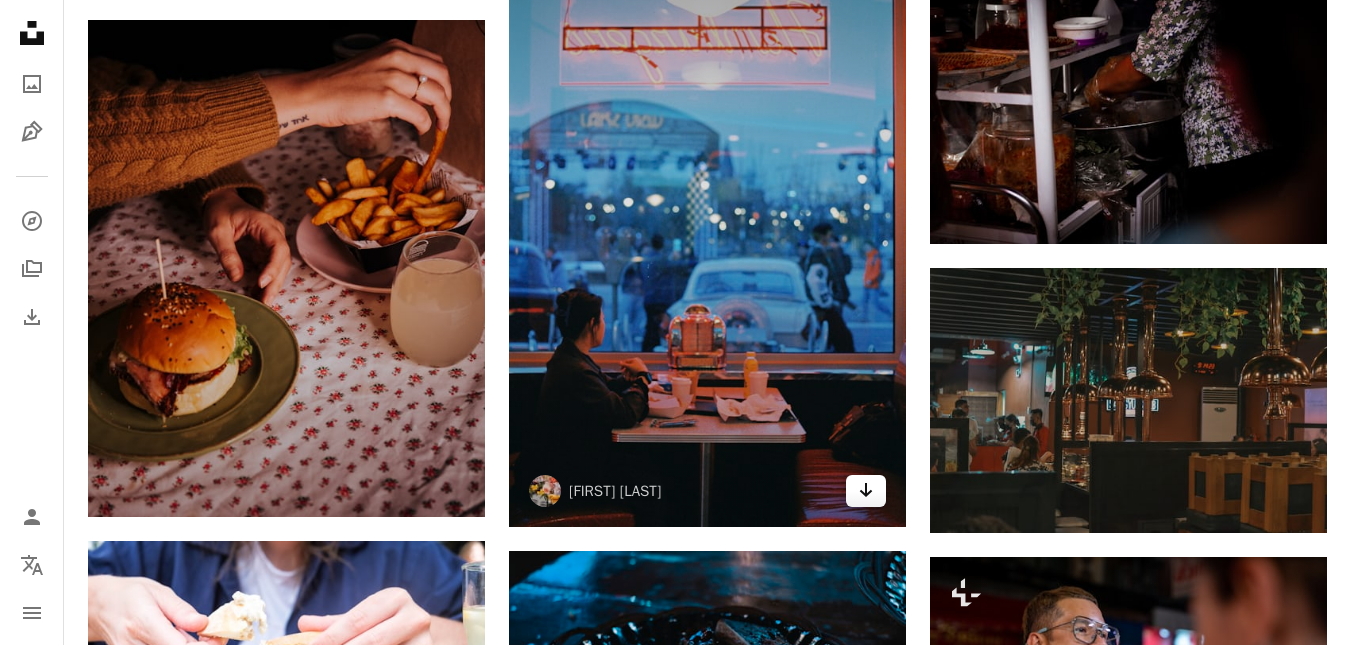 click on "Arrow pointing down" 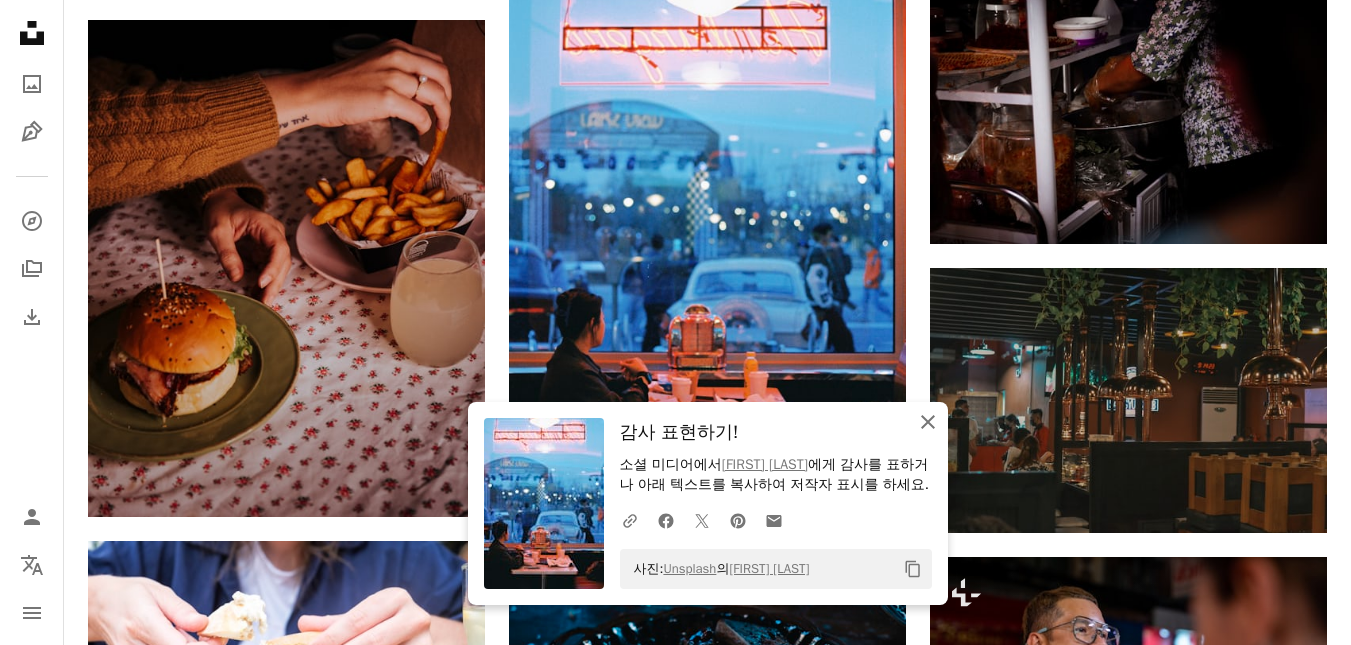 click on "An X shape" 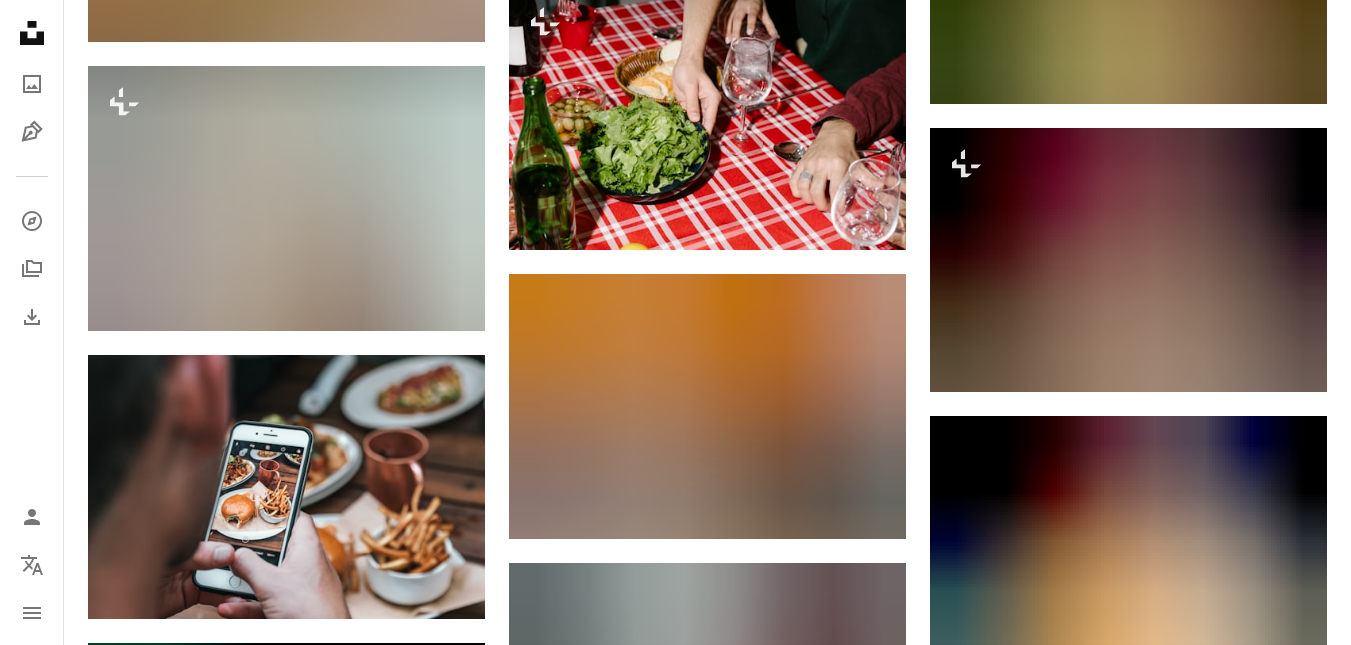 scroll, scrollTop: 78100, scrollLeft: 0, axis: vertical 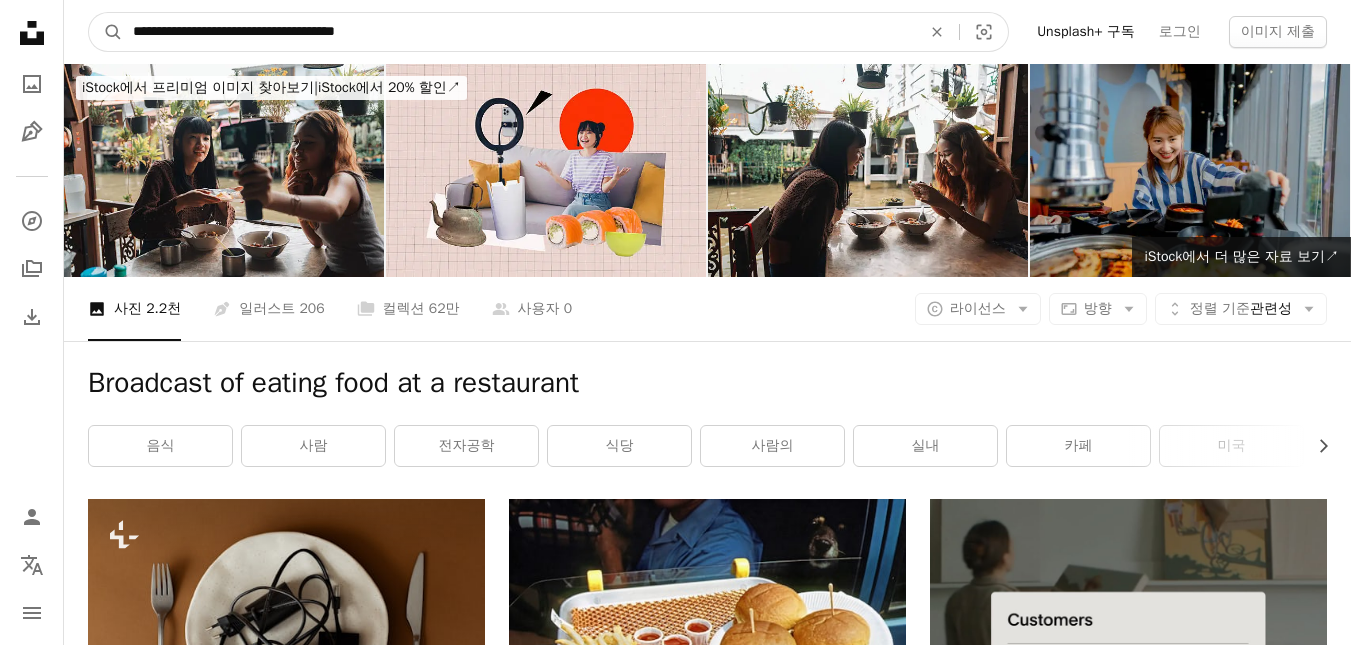 drag, startPoint x: 455, startPoint y: 35, endPoint x: 43, endPoint y: 15, distance: 412.48514 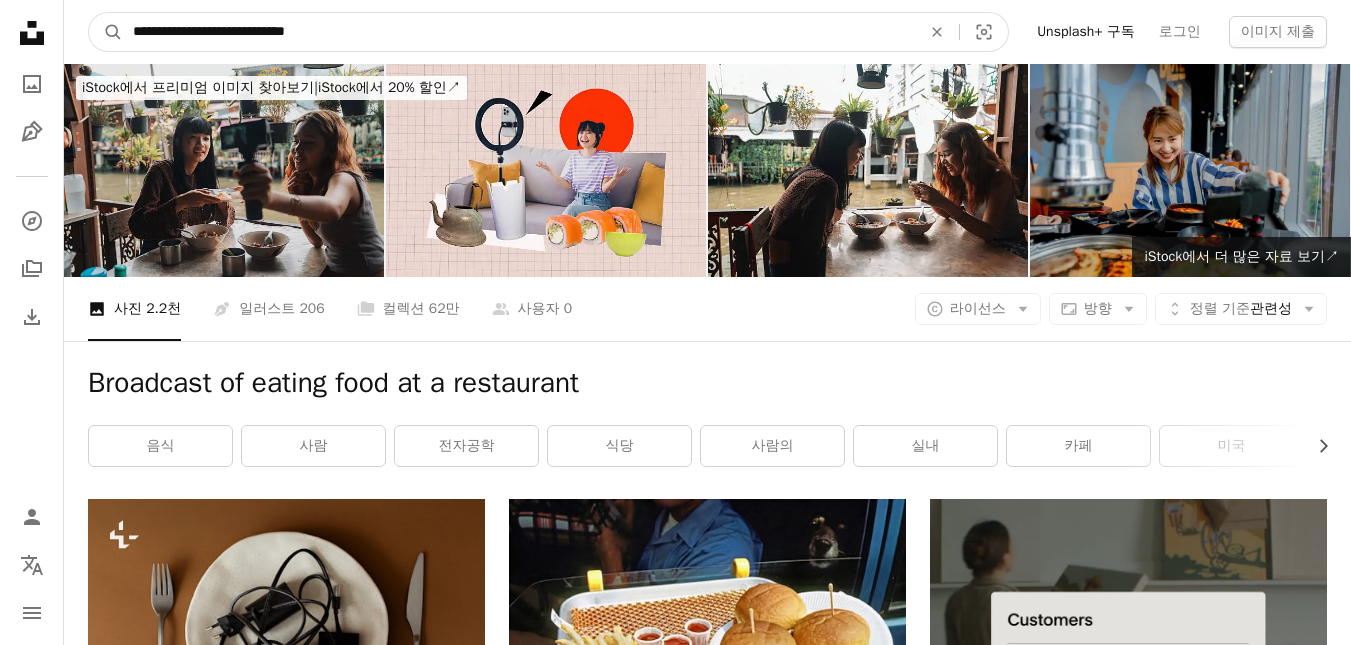 type on "**********" 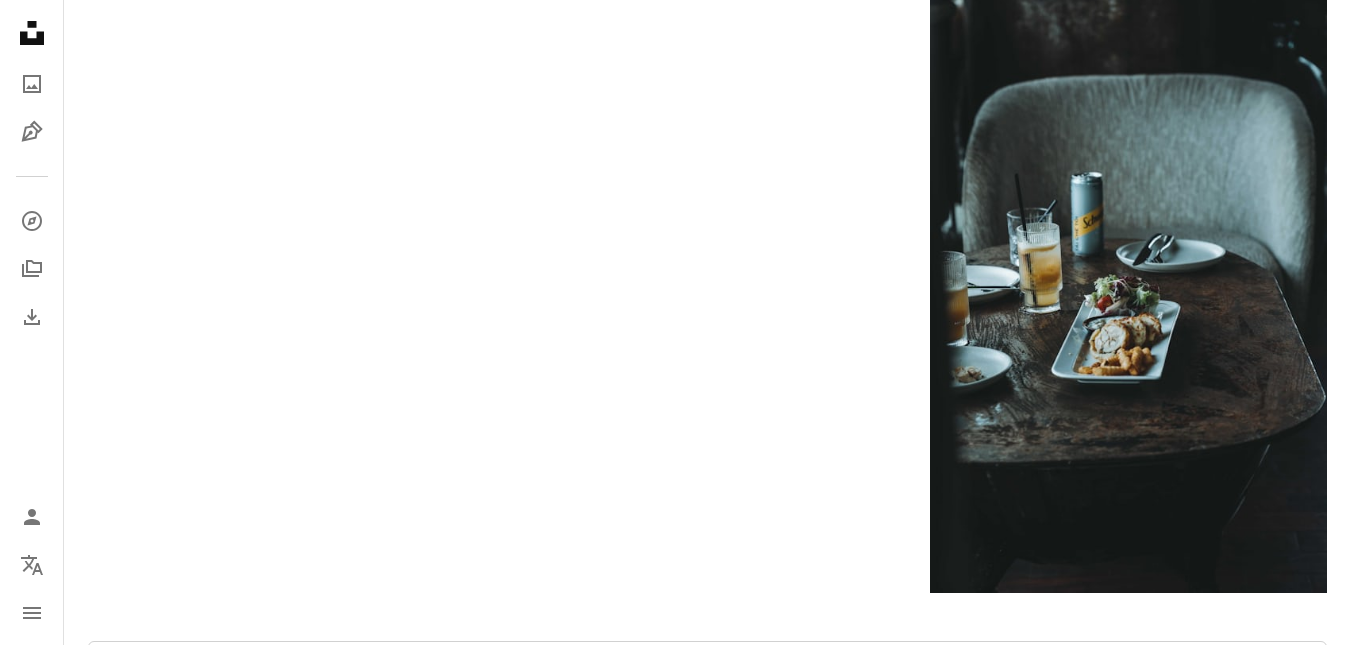 scroll, scrollTop: 3700, scrollLeft: 0, axis: vertical 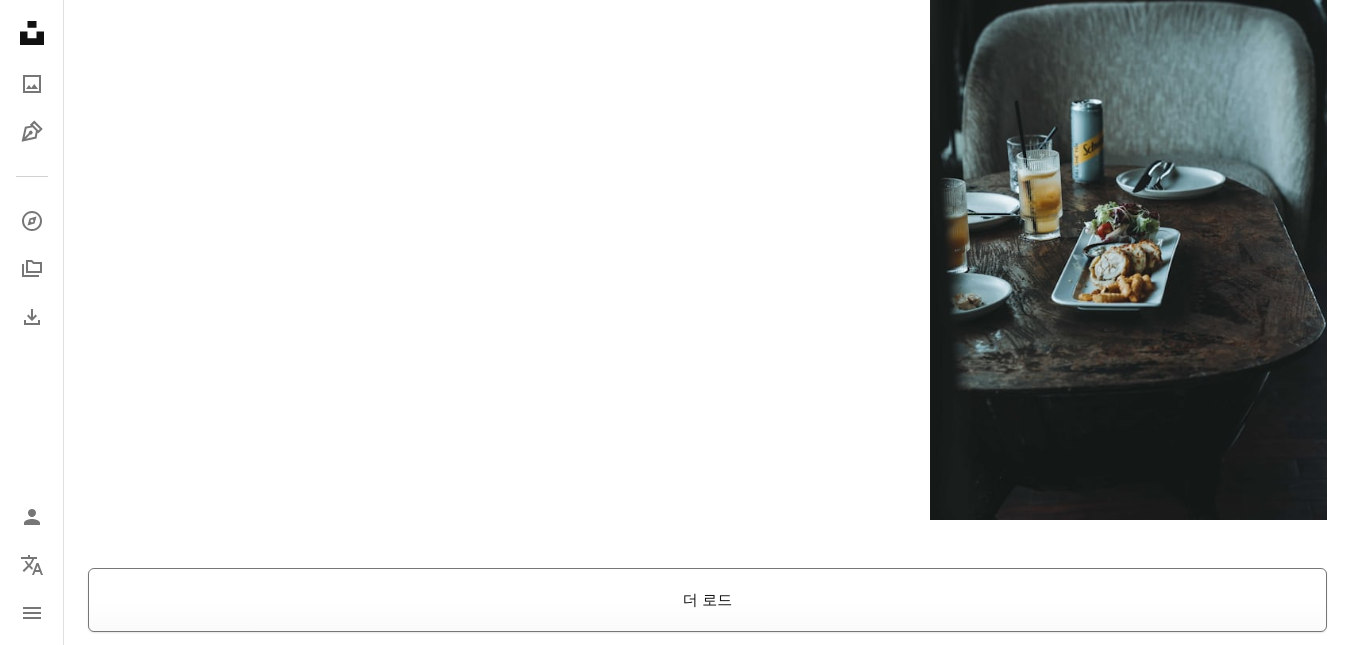 click on "더 로드" at bounding box center (707, 600) 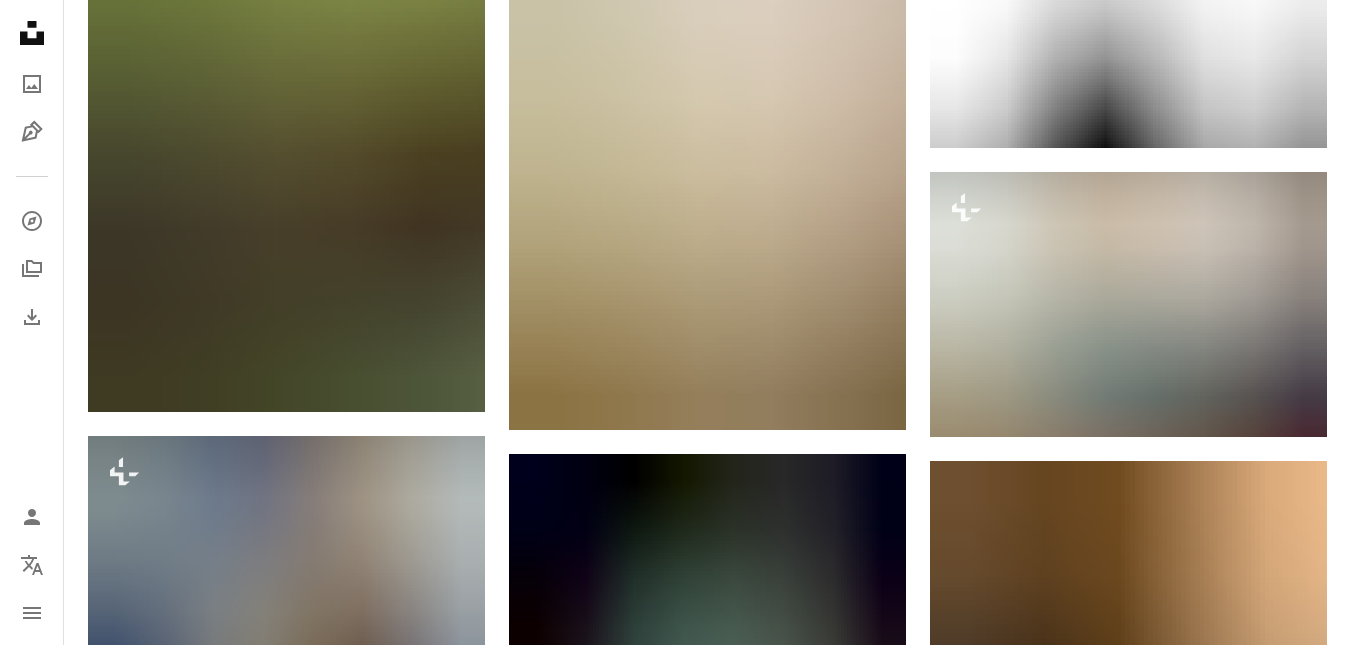 scroll, scrollTop: 37900, scrollLeft: 0, axis: vertical 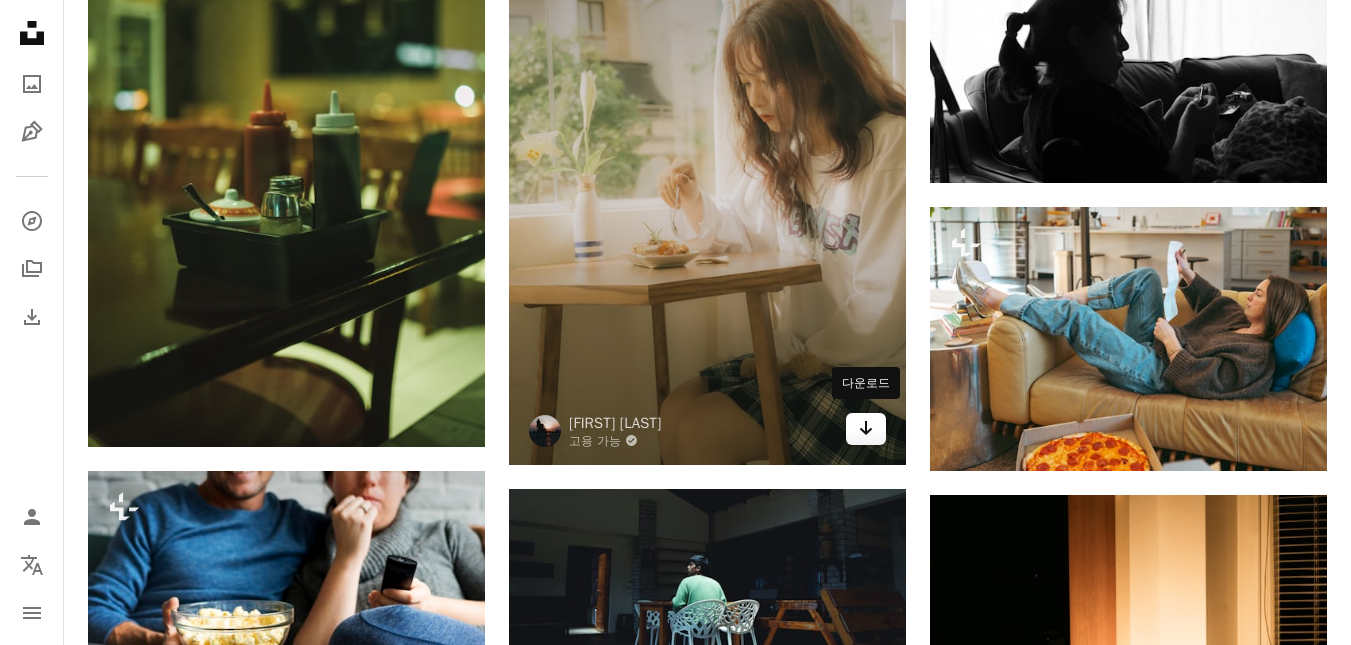 click on "Arrow pointing down" 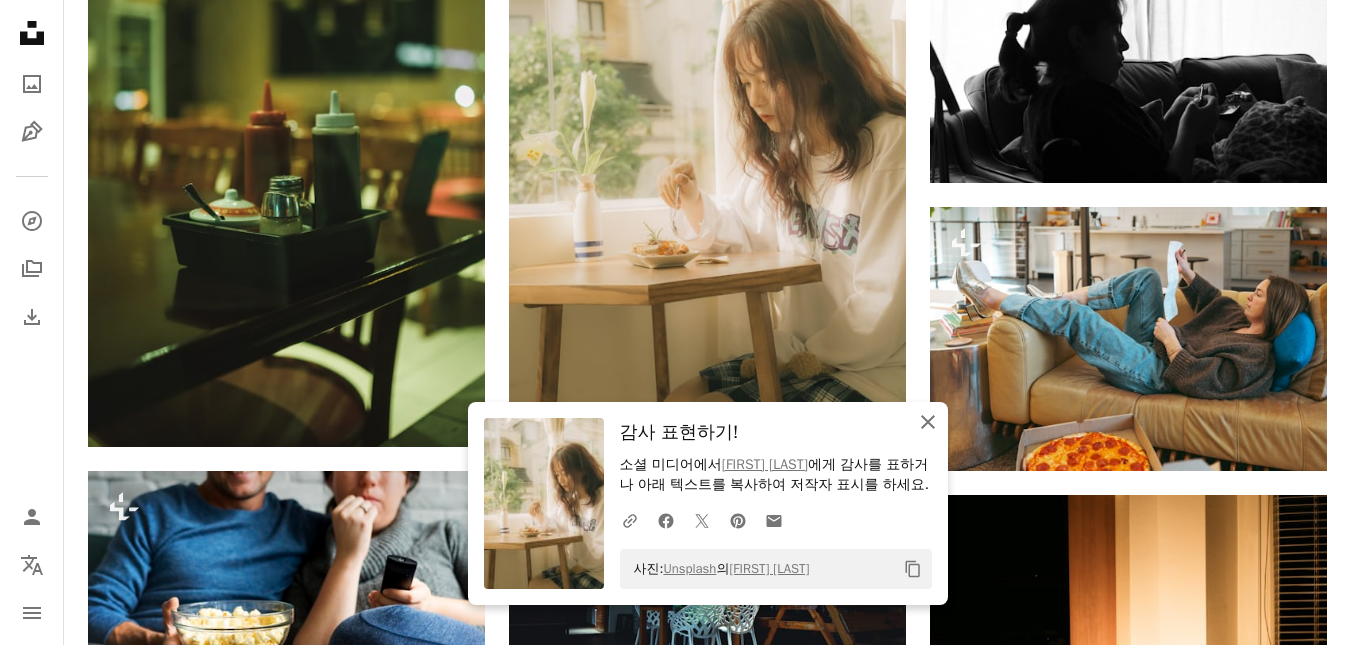 click on "An X shape" 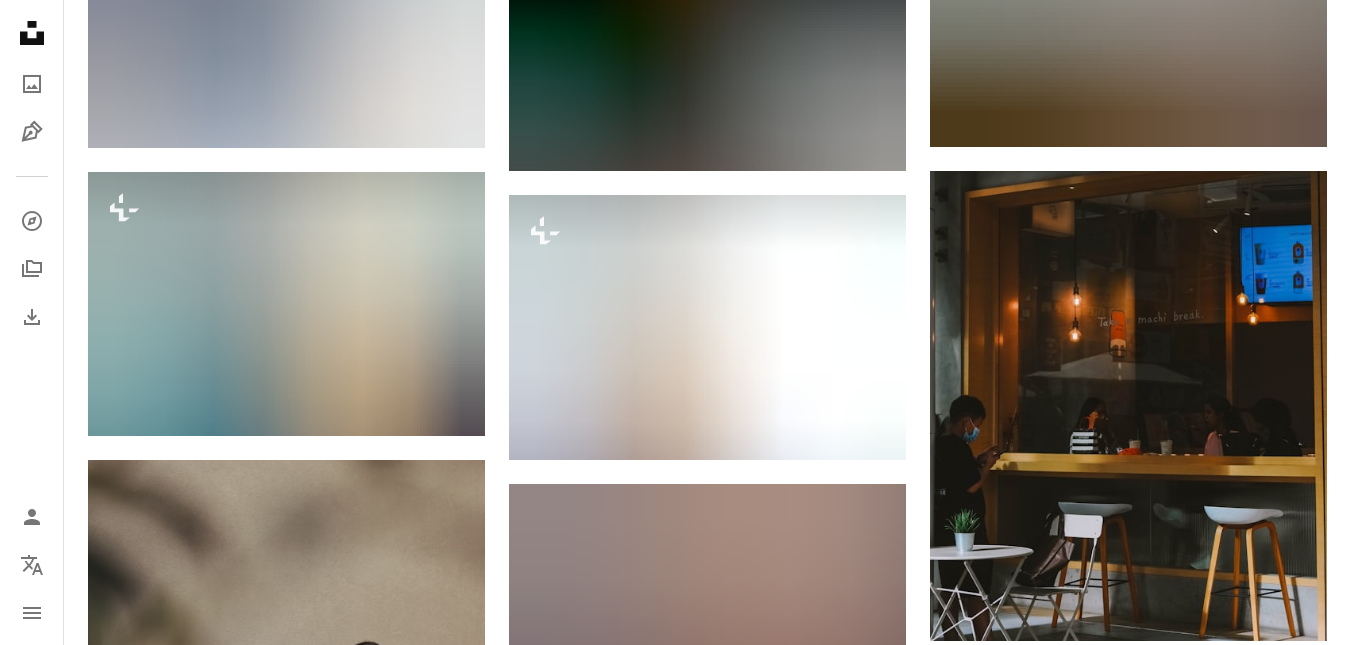scroll, scrollTop: 40200, scrollLeft: 0, axis: vertical 